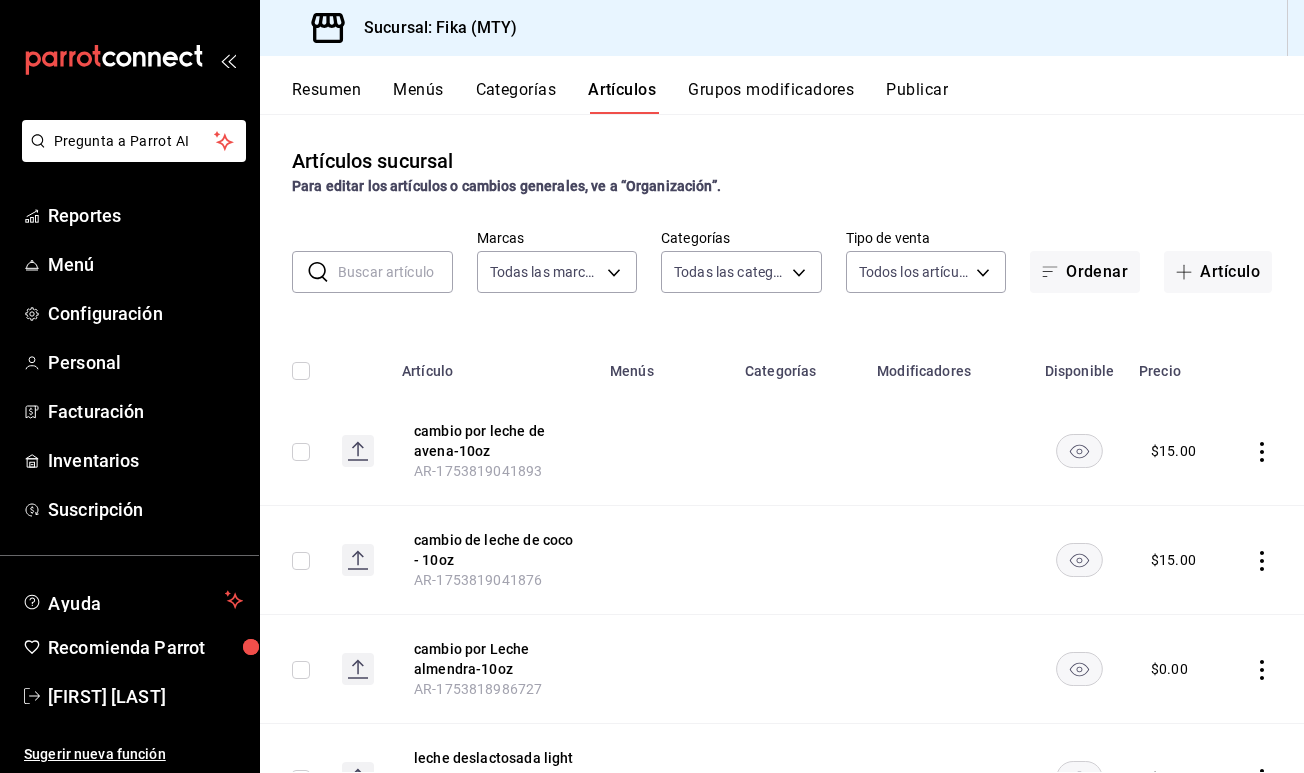 scroll, scrollTop: 0, scrollLeft: 0, axis: both 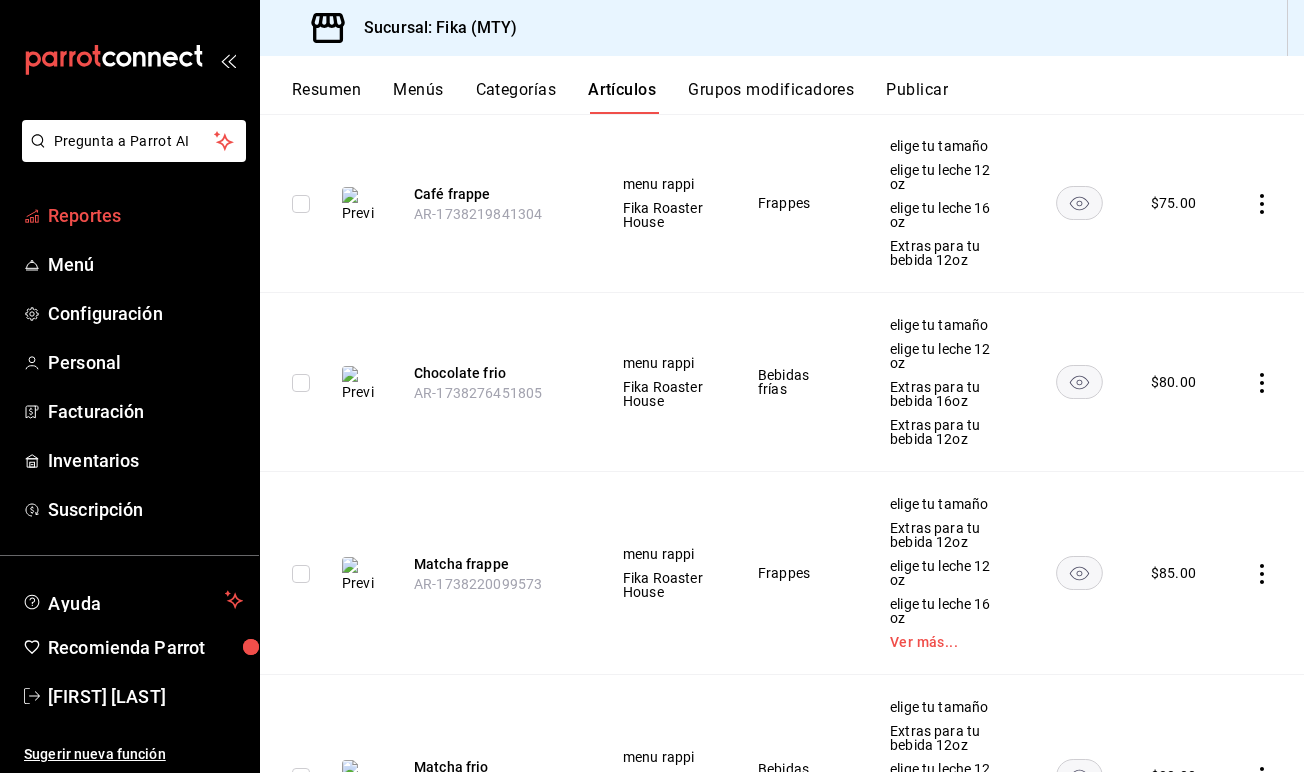 click on "Reportes" at bounding box center (145, 215) 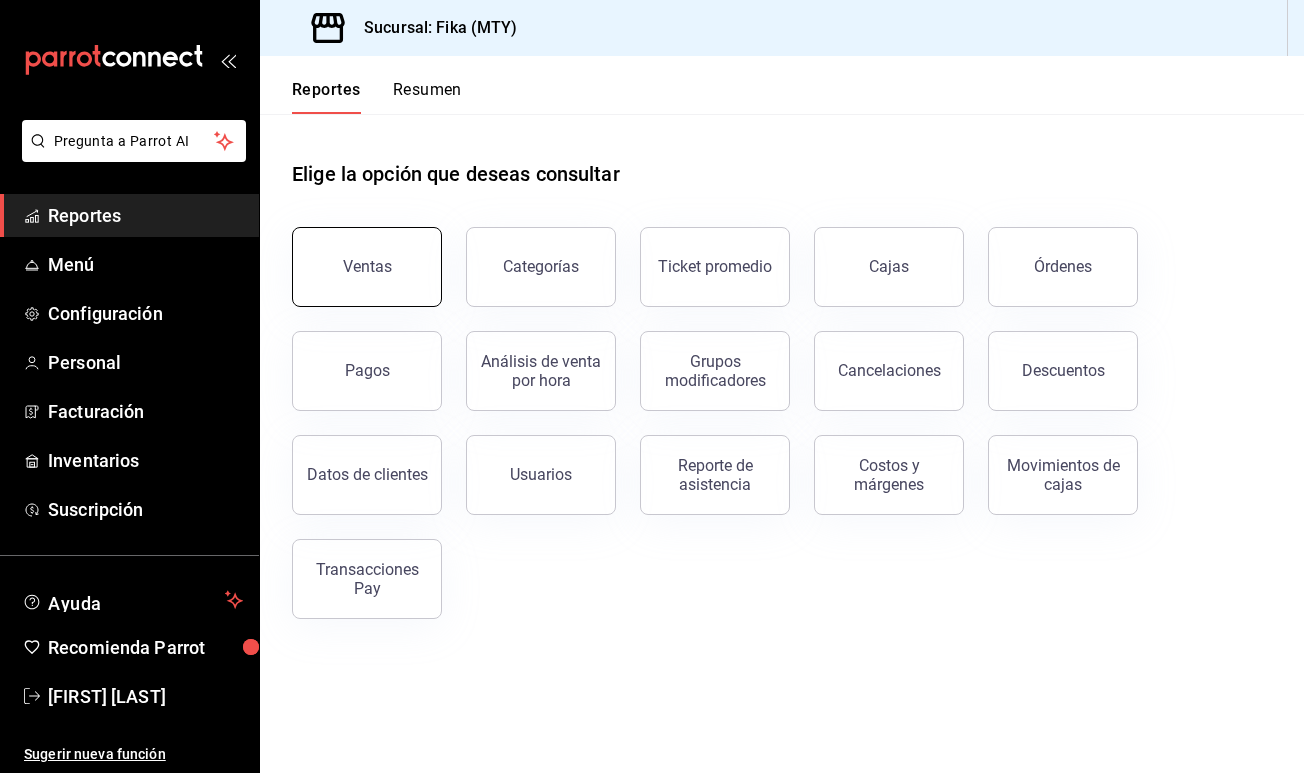 click on "Ventas" at bounding box center [367, 266] 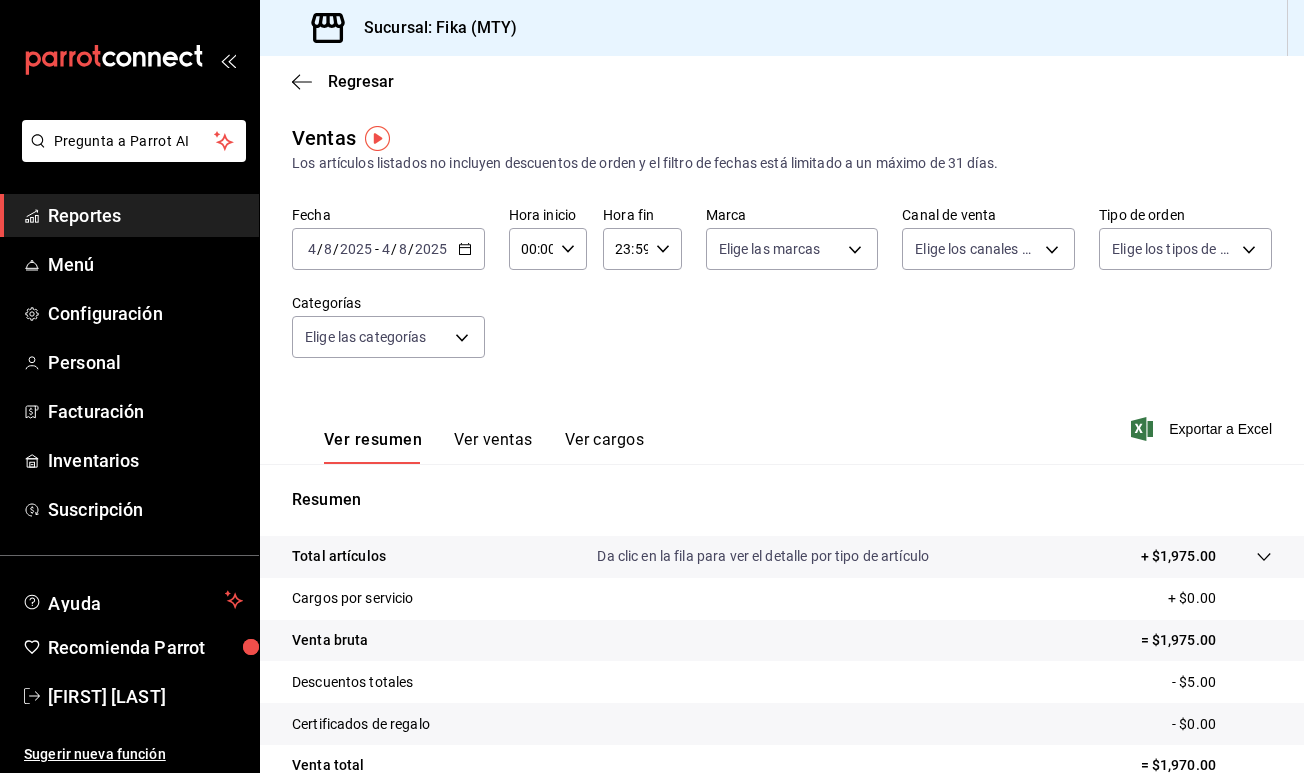 click 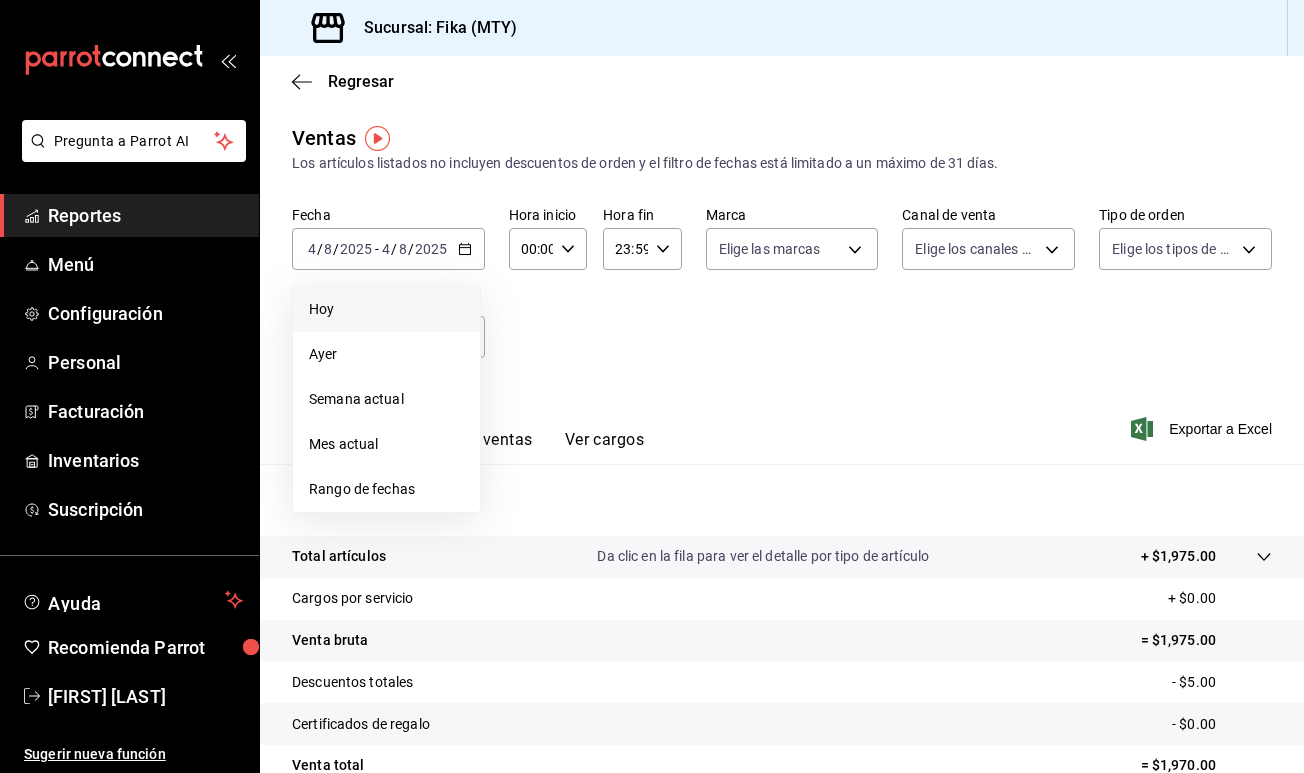 click on "Hoy" at bounding box center [386, 309] 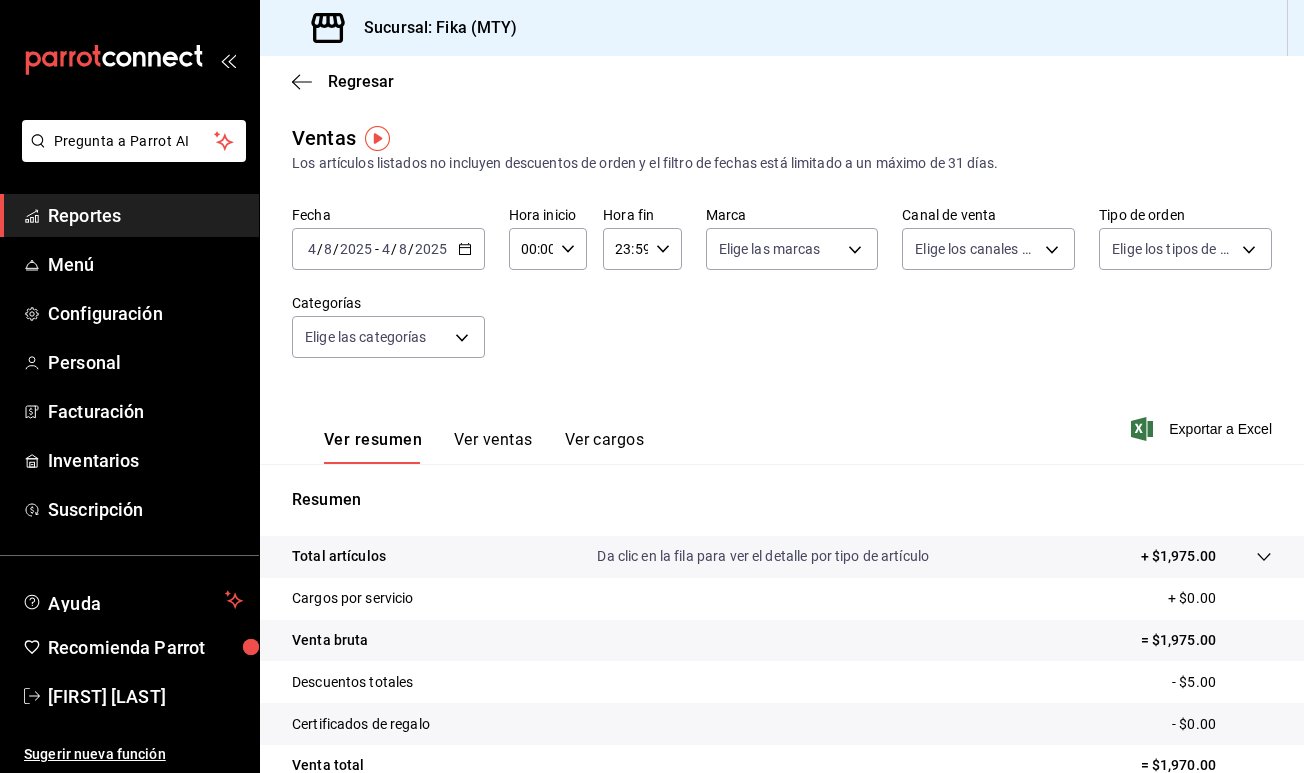 click on "00:00 Hora inicio" at bounding box center (548, 249) 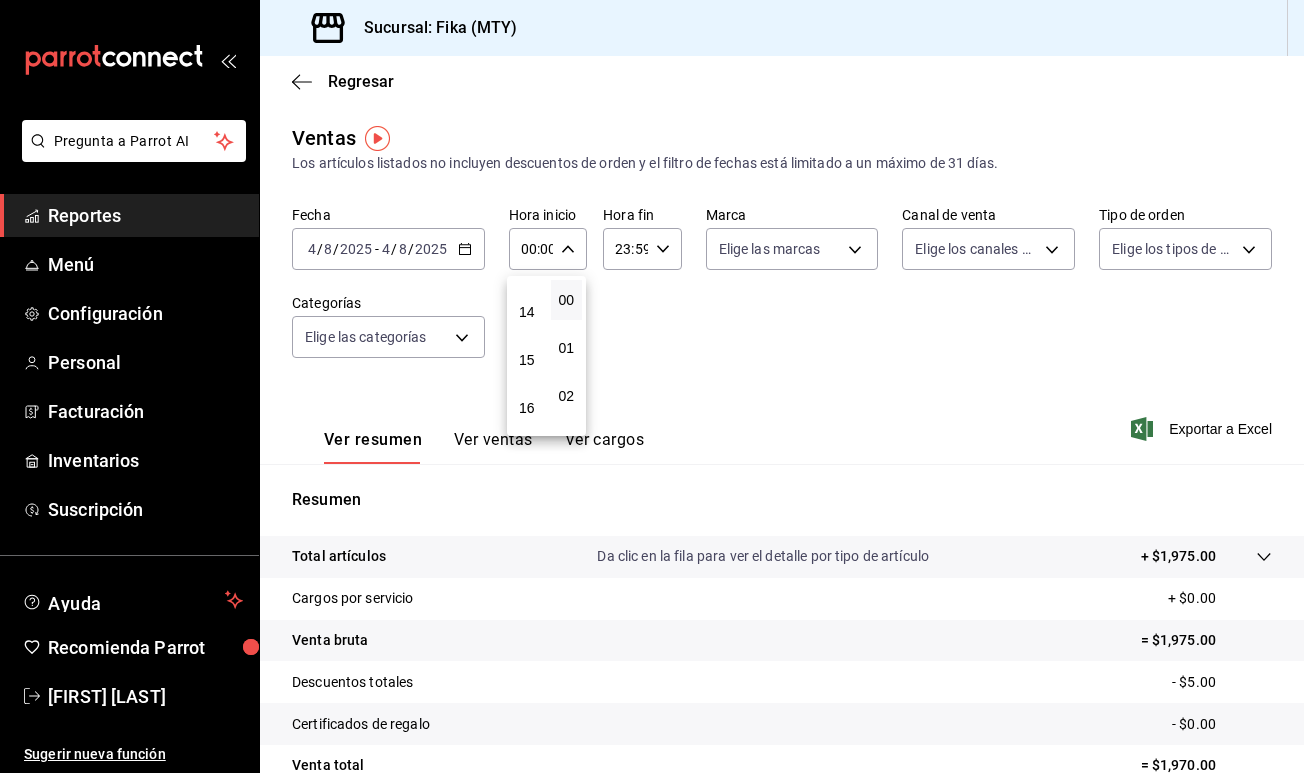 scroll, scrollTop: 661, scrollLeft: 0, axis: vertical 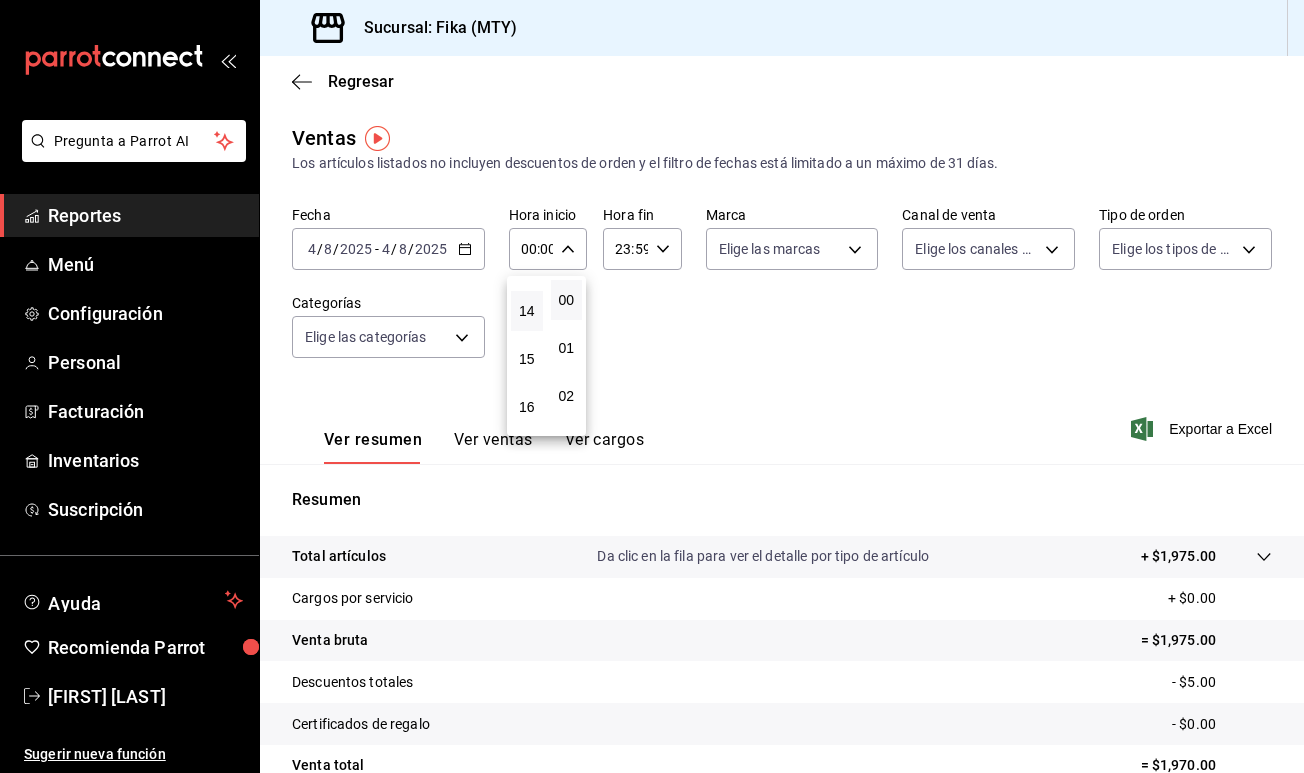 click on "14" at bounding box center (527, 311) 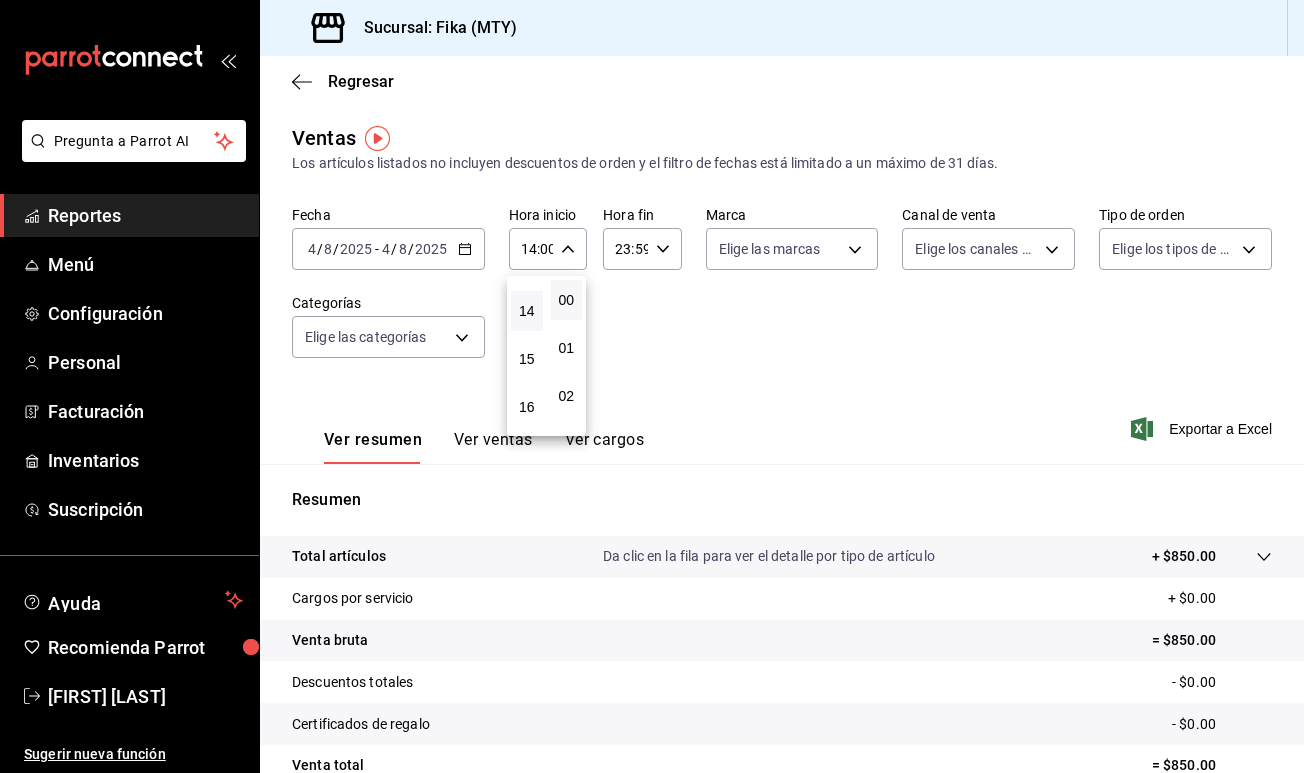 click at bounding box center [652, 386] 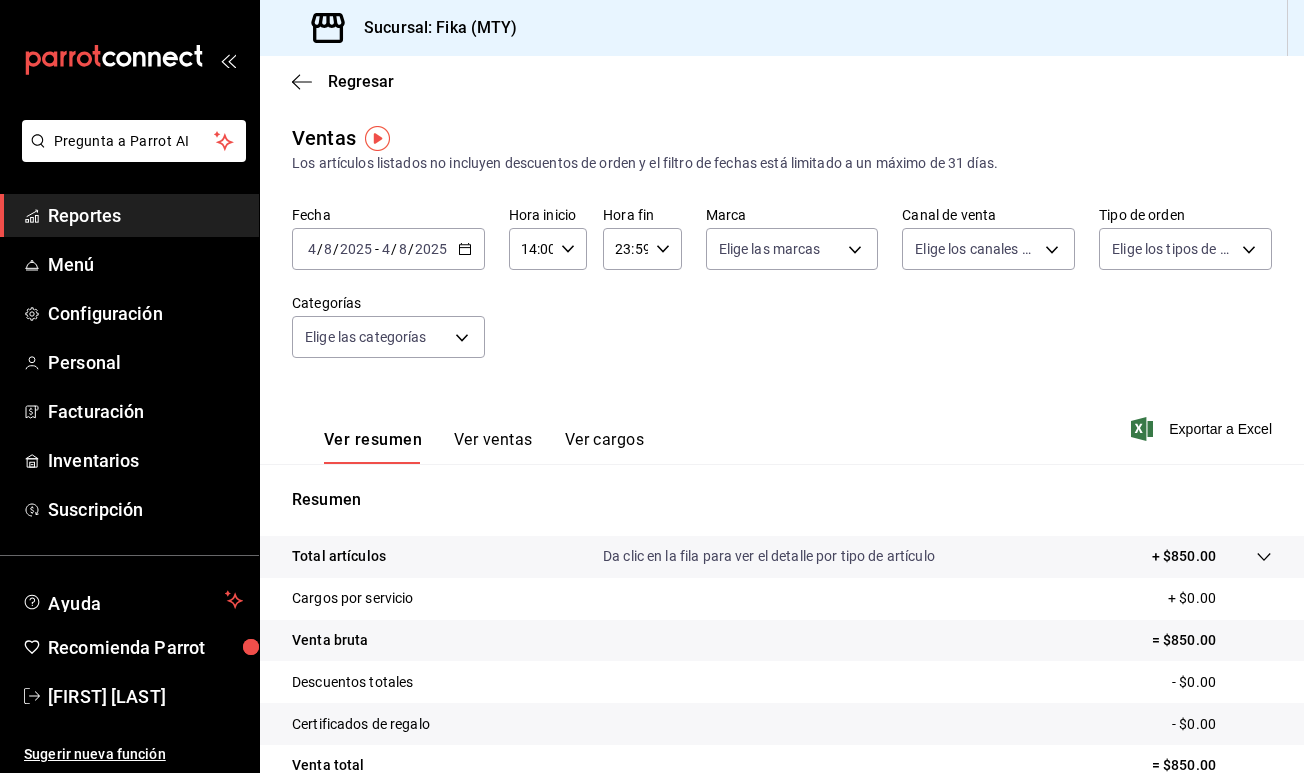 click 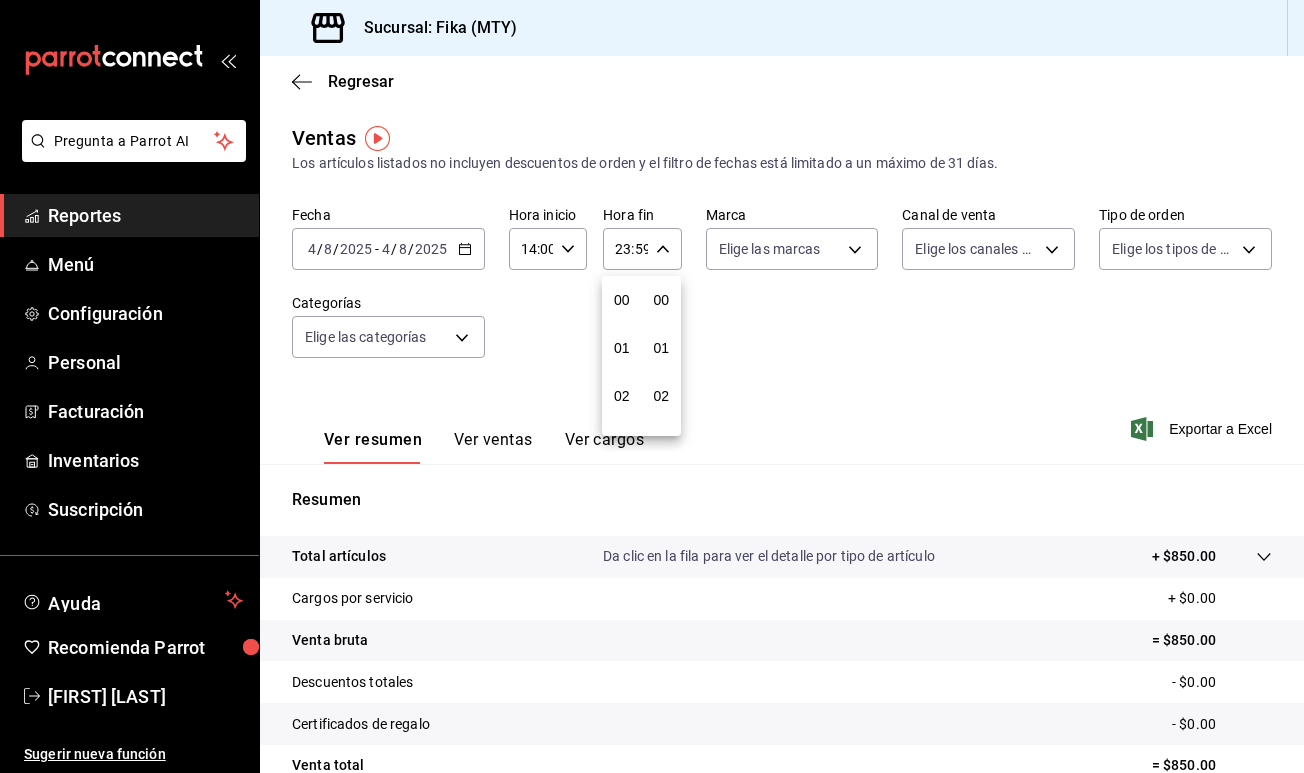 scroll, scrollTop: 1016, scrollLeft: 0, axis: vertical 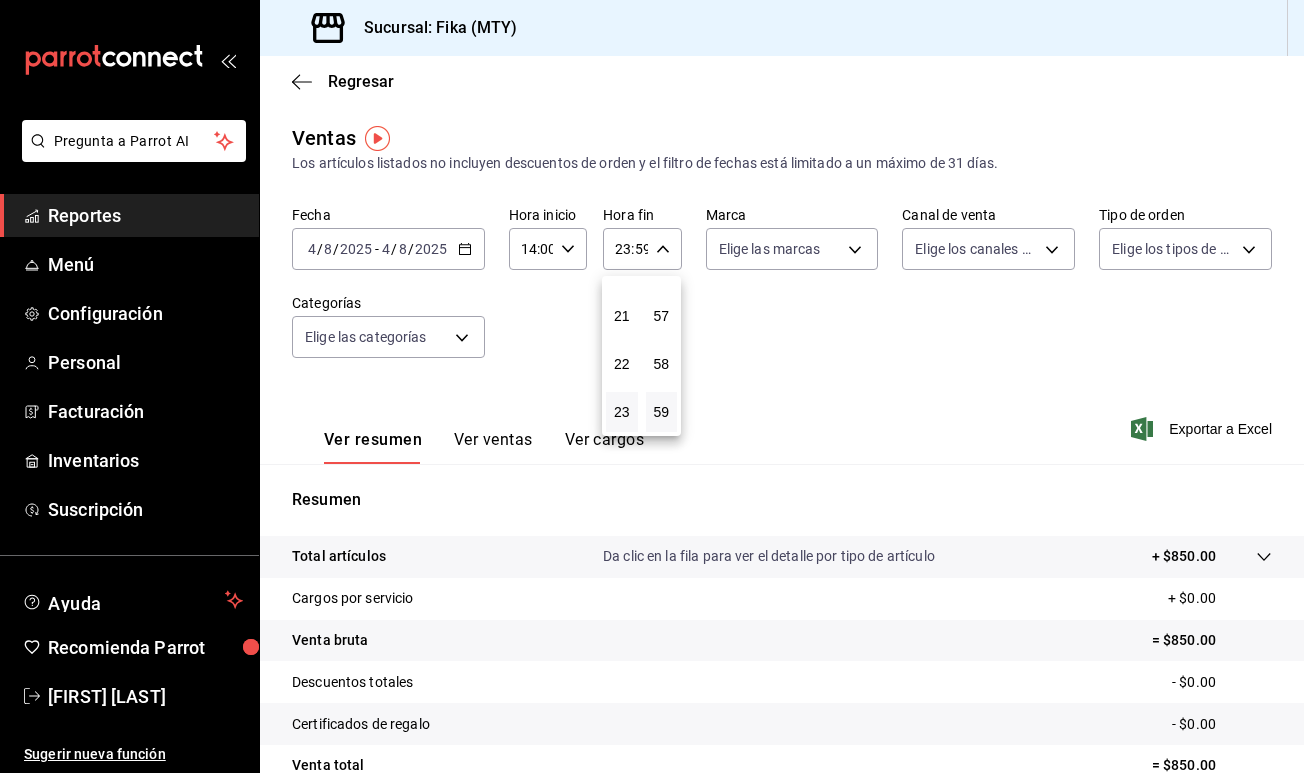 click at bounding box center (652, 386) 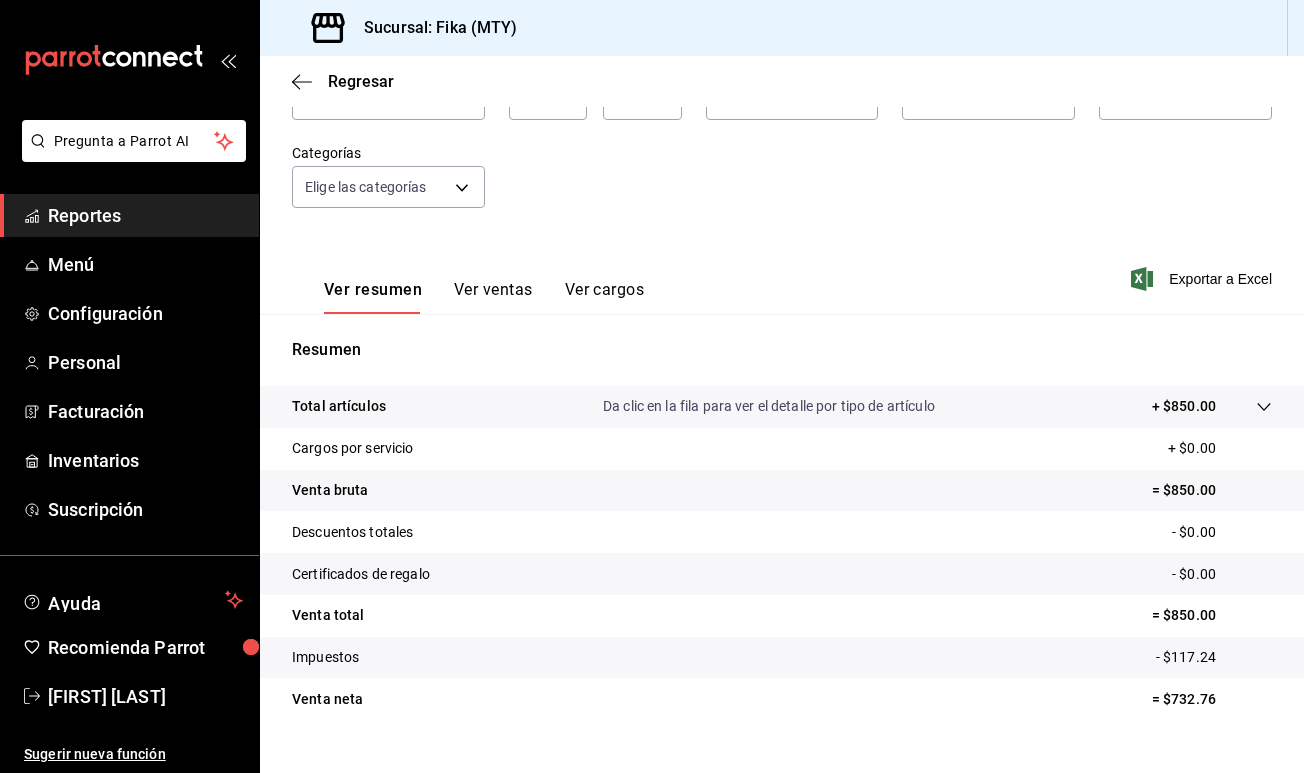 scroll, scrollTop: 173, scrollLeft: 0, axis: vertical 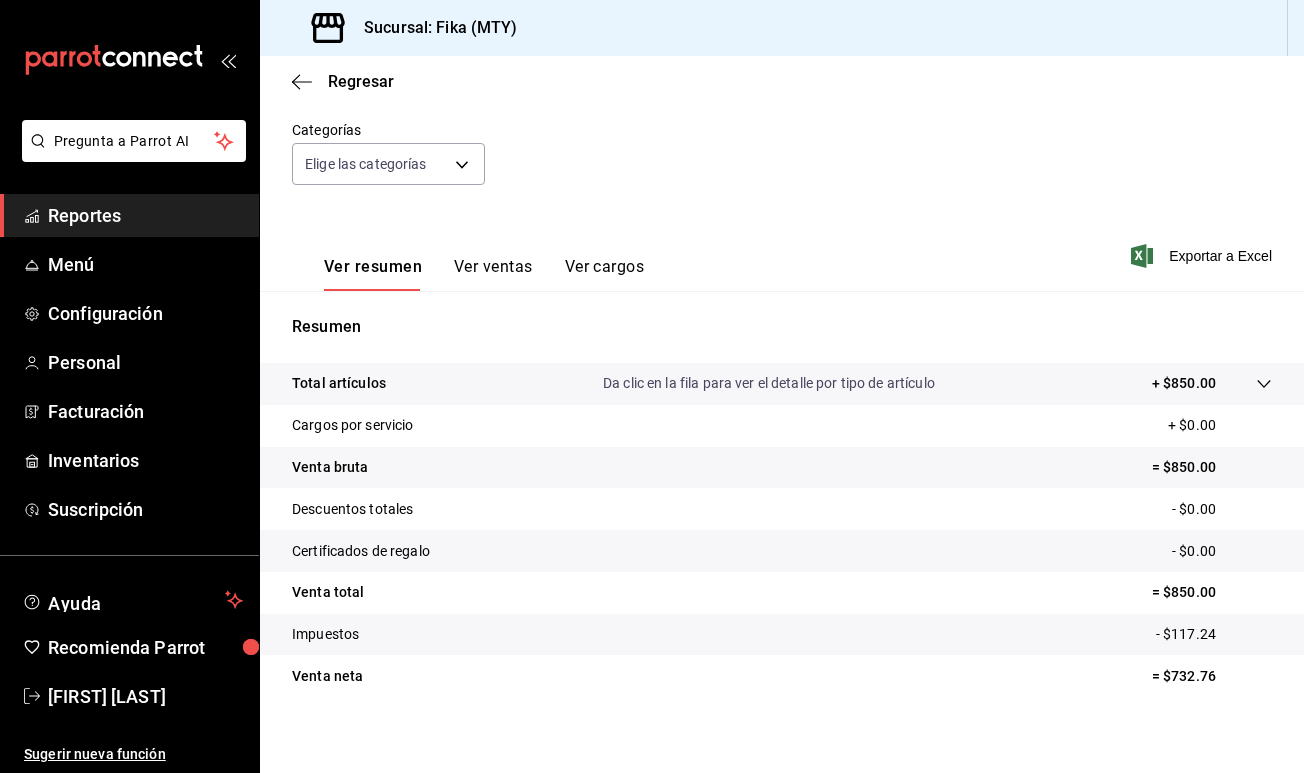 click on "Ver ventas" at bounding box center (493, 274) 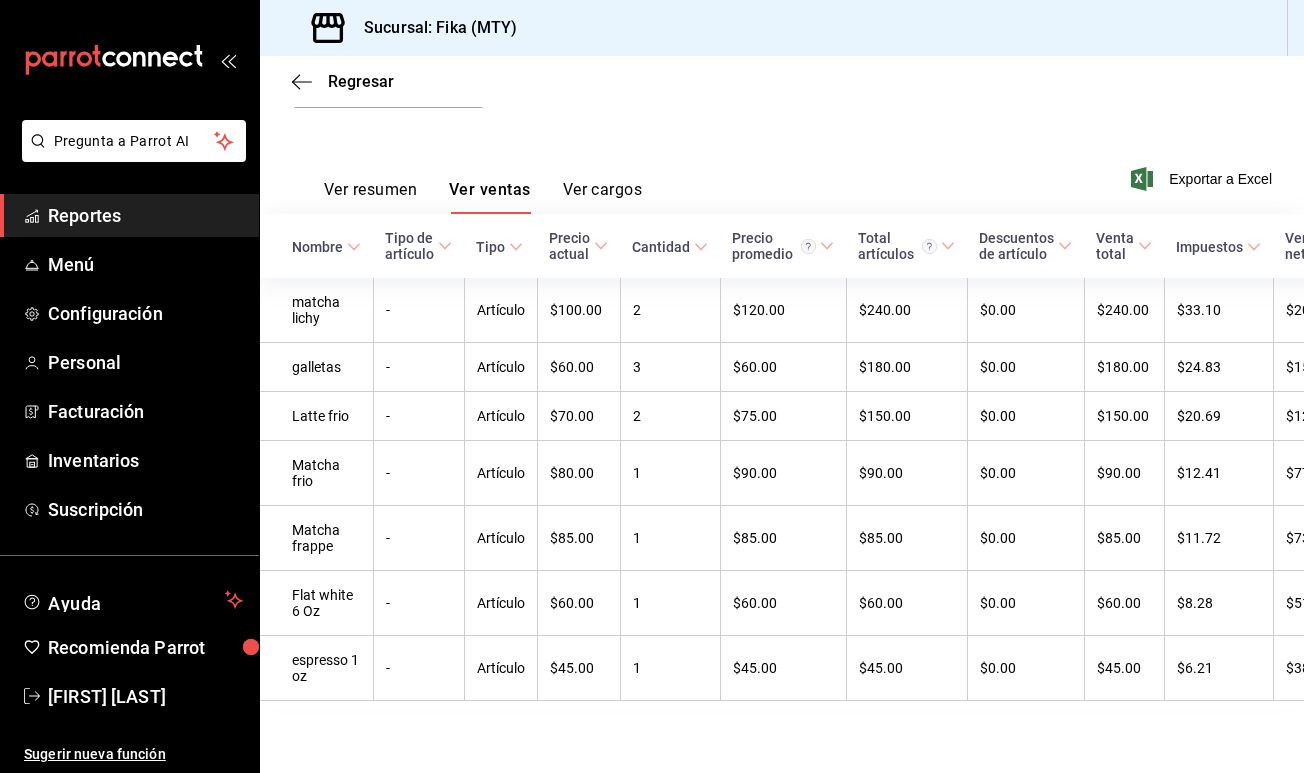 scroll, scrollTop: 250, scrollLeft: 0, axis: vertical 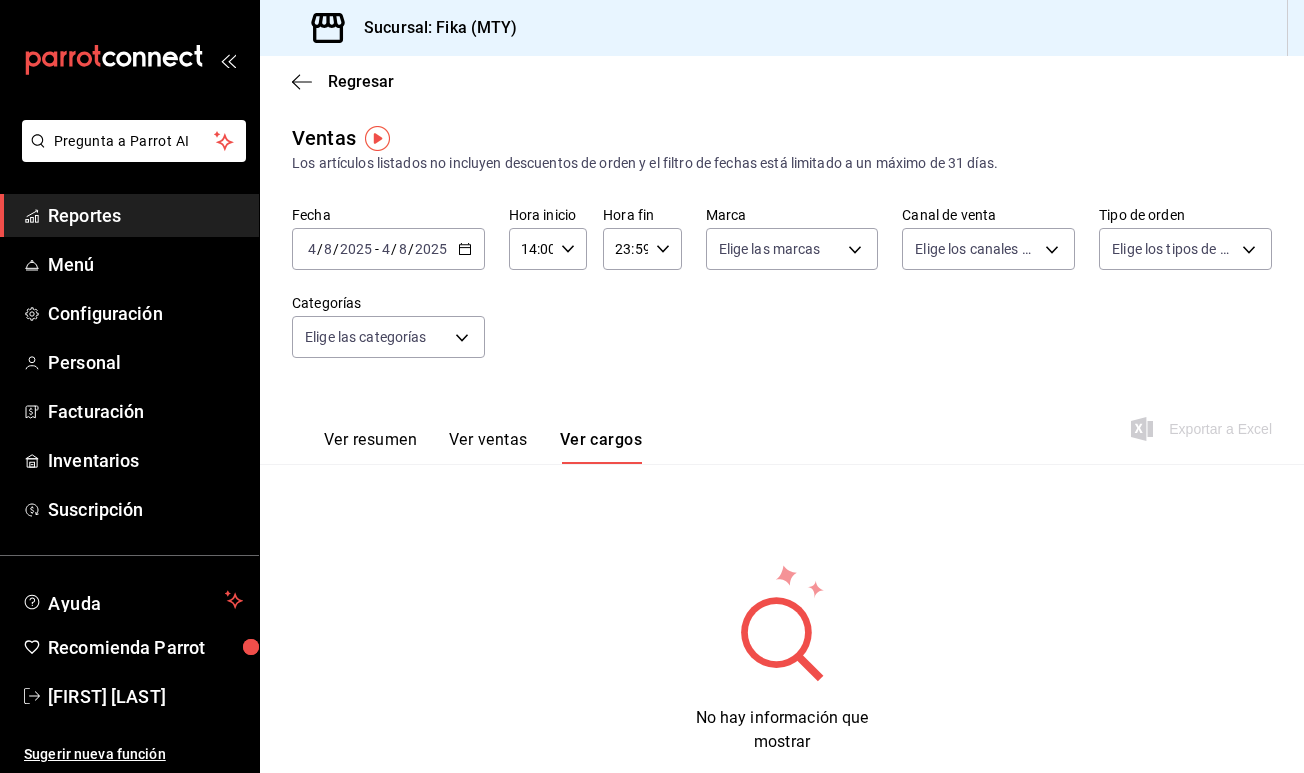 click on "Ver ventas" at bounding box center [488, 447] 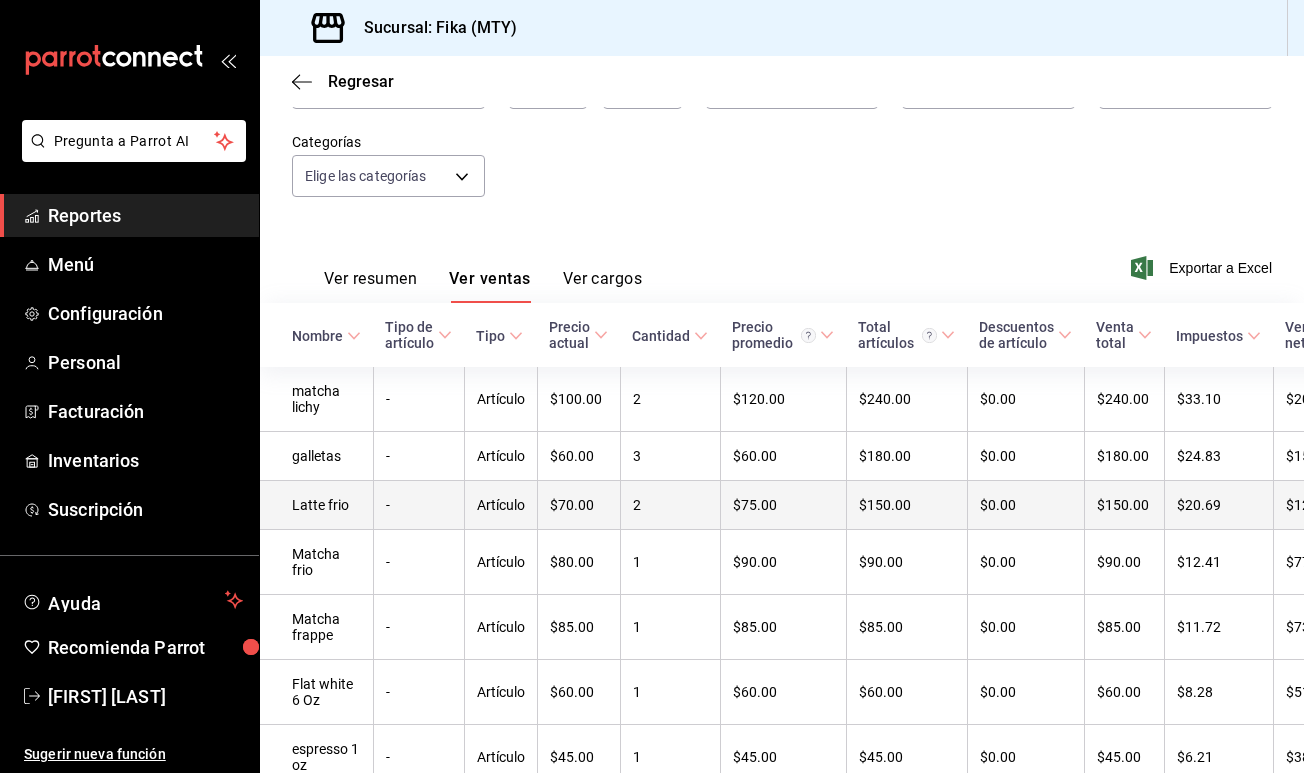scroll, scrollTop: 169, scrollLeft: 0, axis: vertical 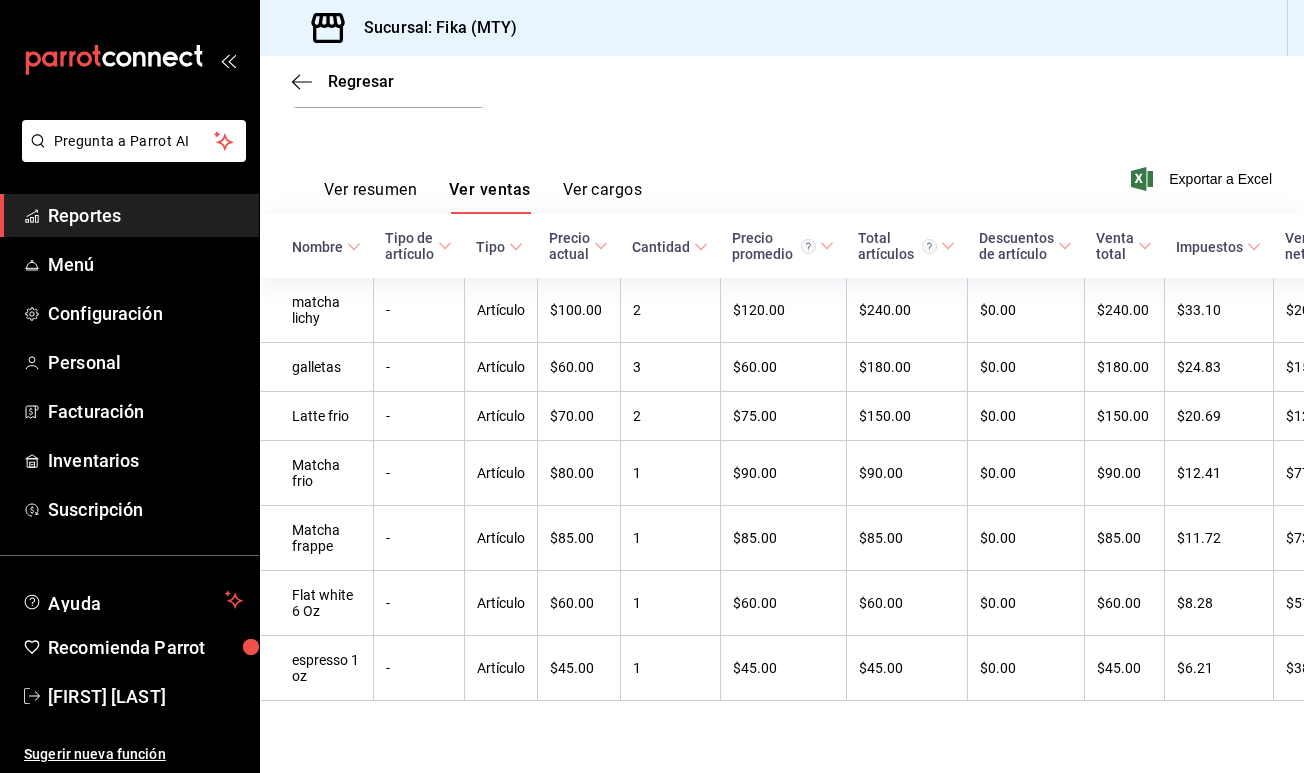 click on "Ver resumen Ver ventas Ver cargos" at bounding box center [467, 185] 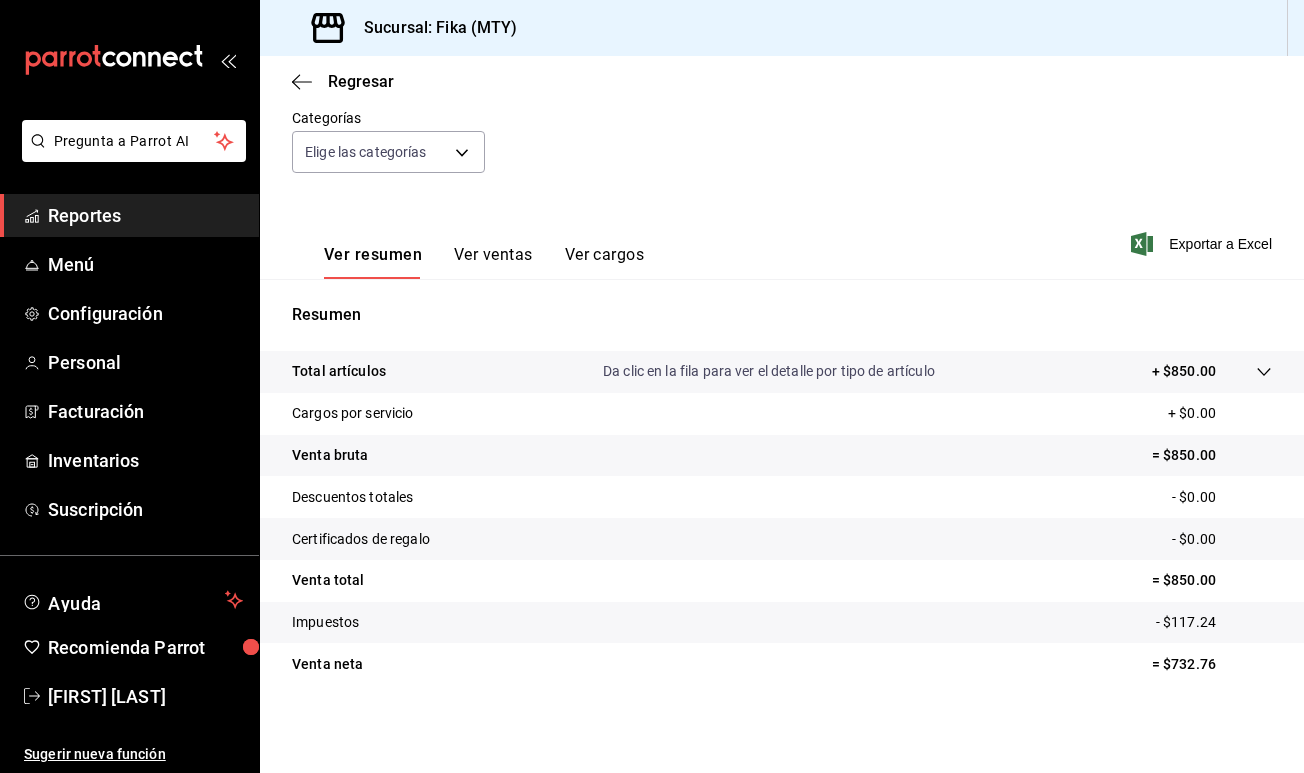 scroll, scrollTop: 185, scrollLeft: 0, axis: vertical 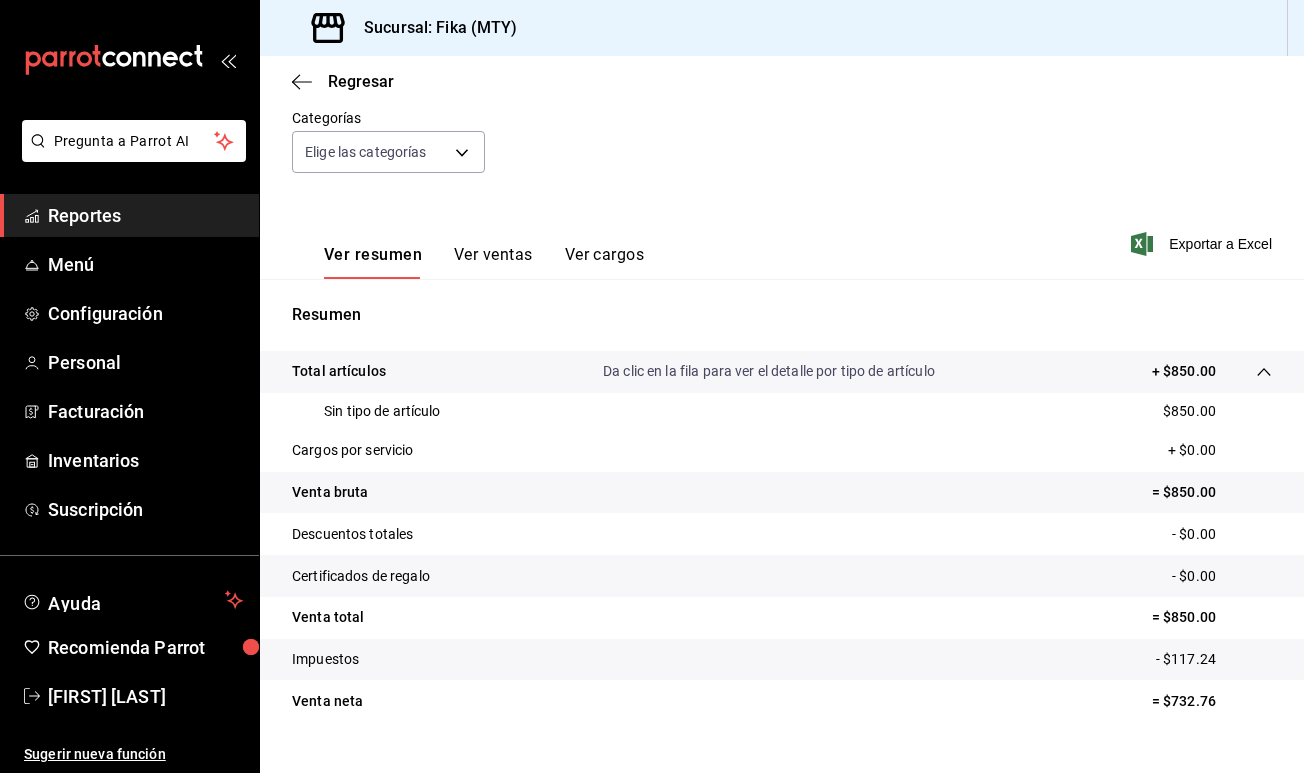 click on "Descuentos totales - $0.00" at bounding box center (782, 534) 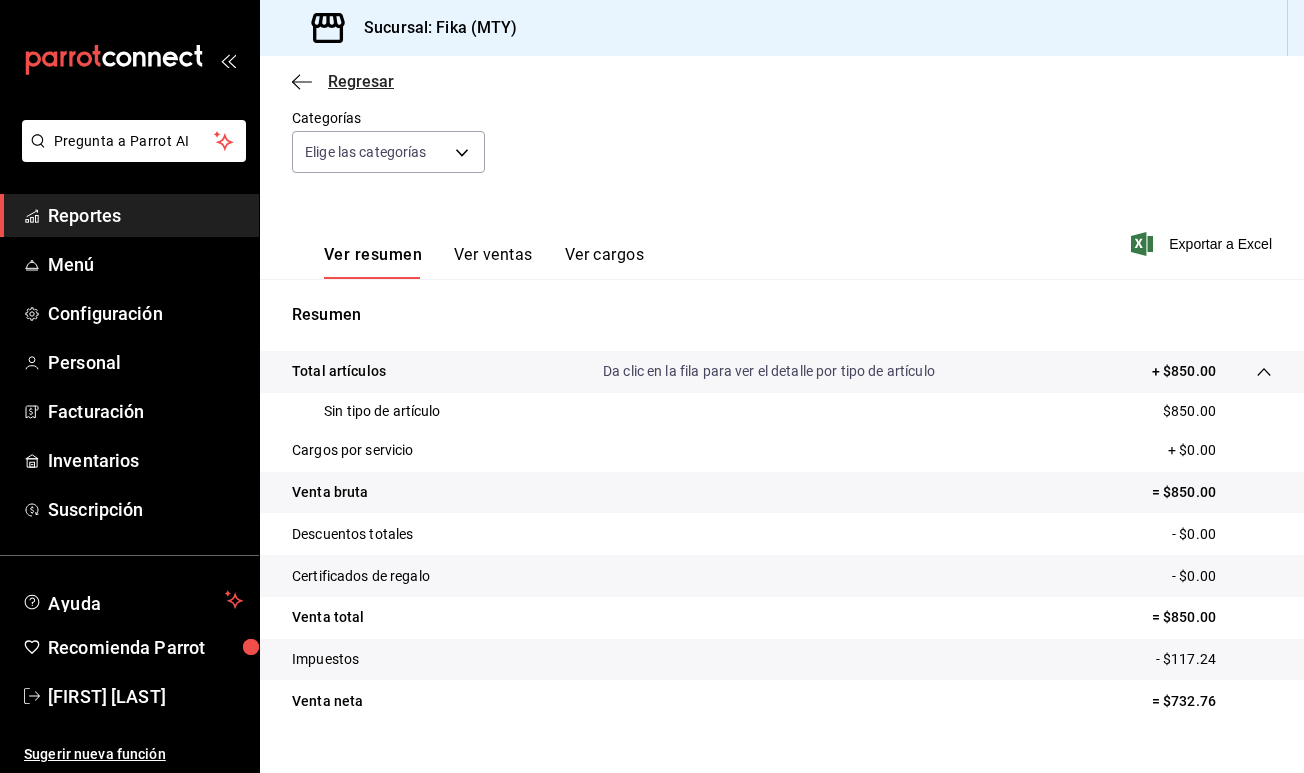click on "Regresar" at bounding box center (343, 81) 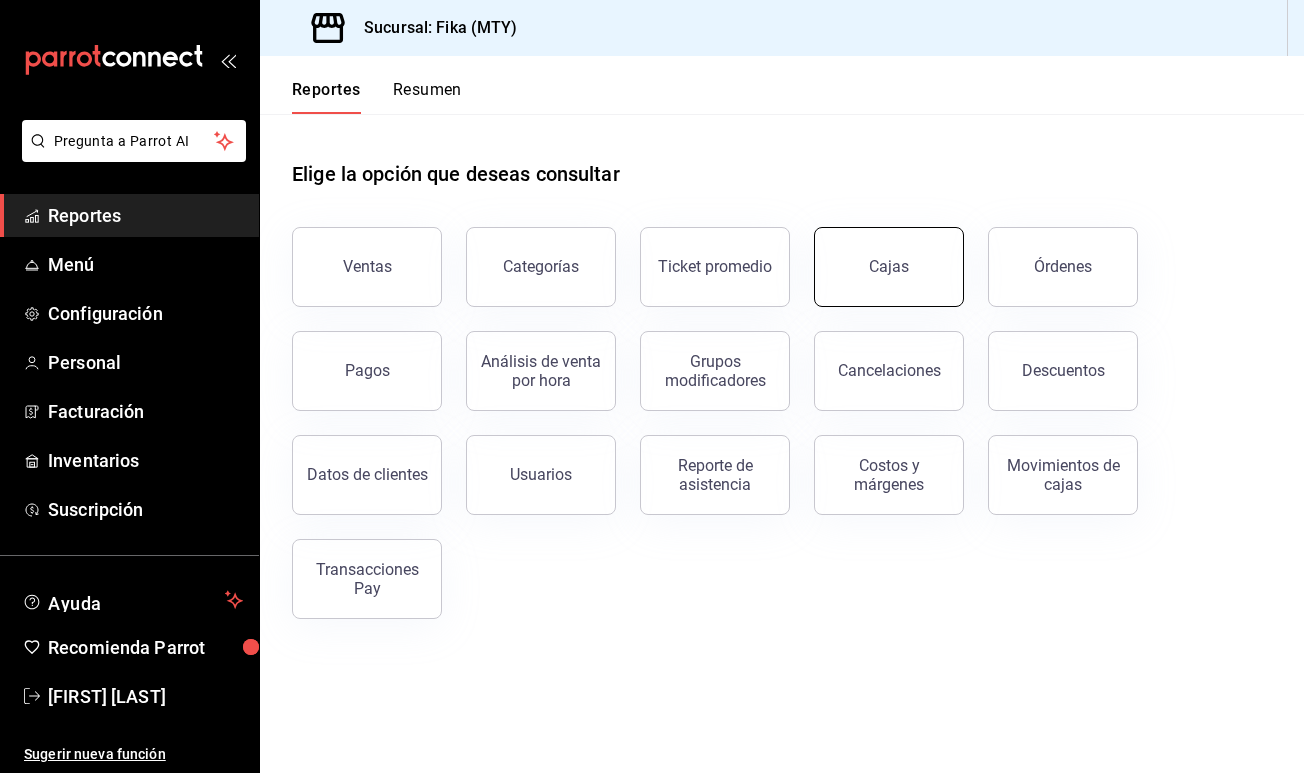 click on "Cajas" at bounding box center [889, 267] 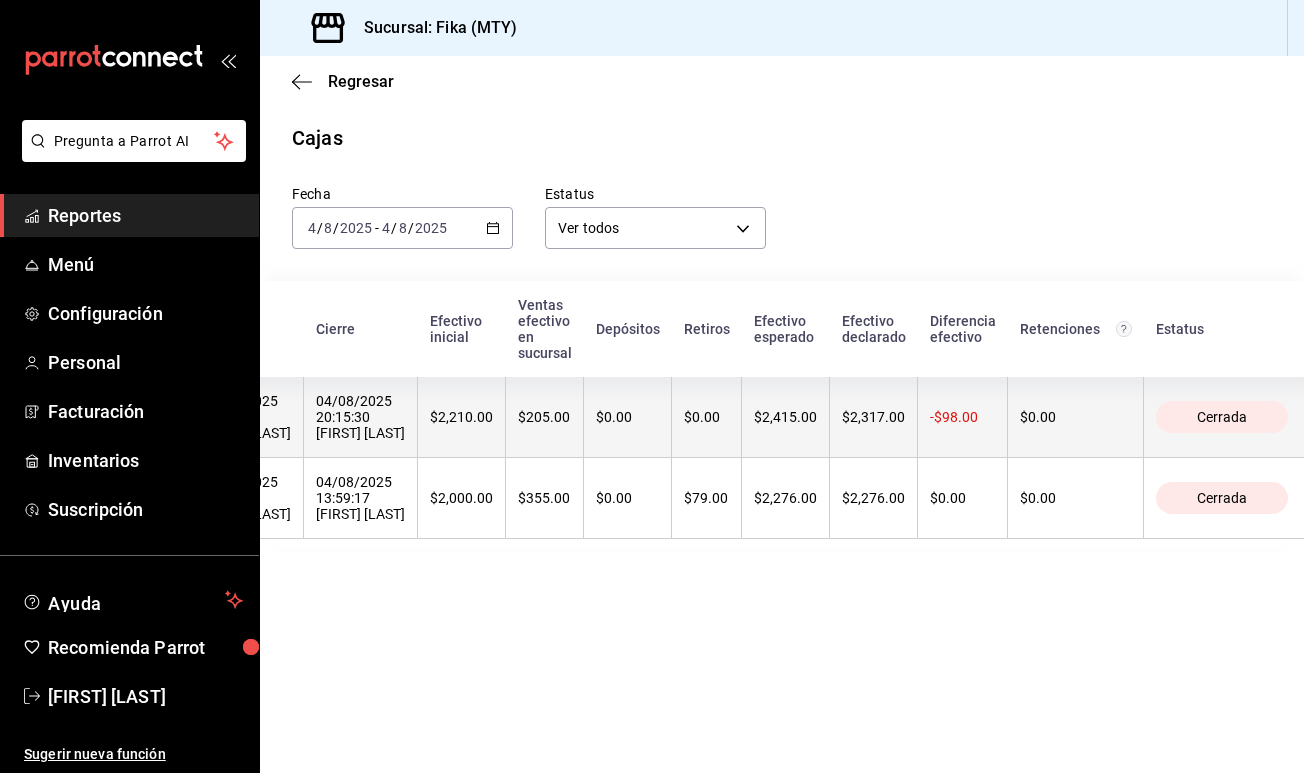 scroll, scrollTop: 0, scrollLeft: 89, axis: horizontal 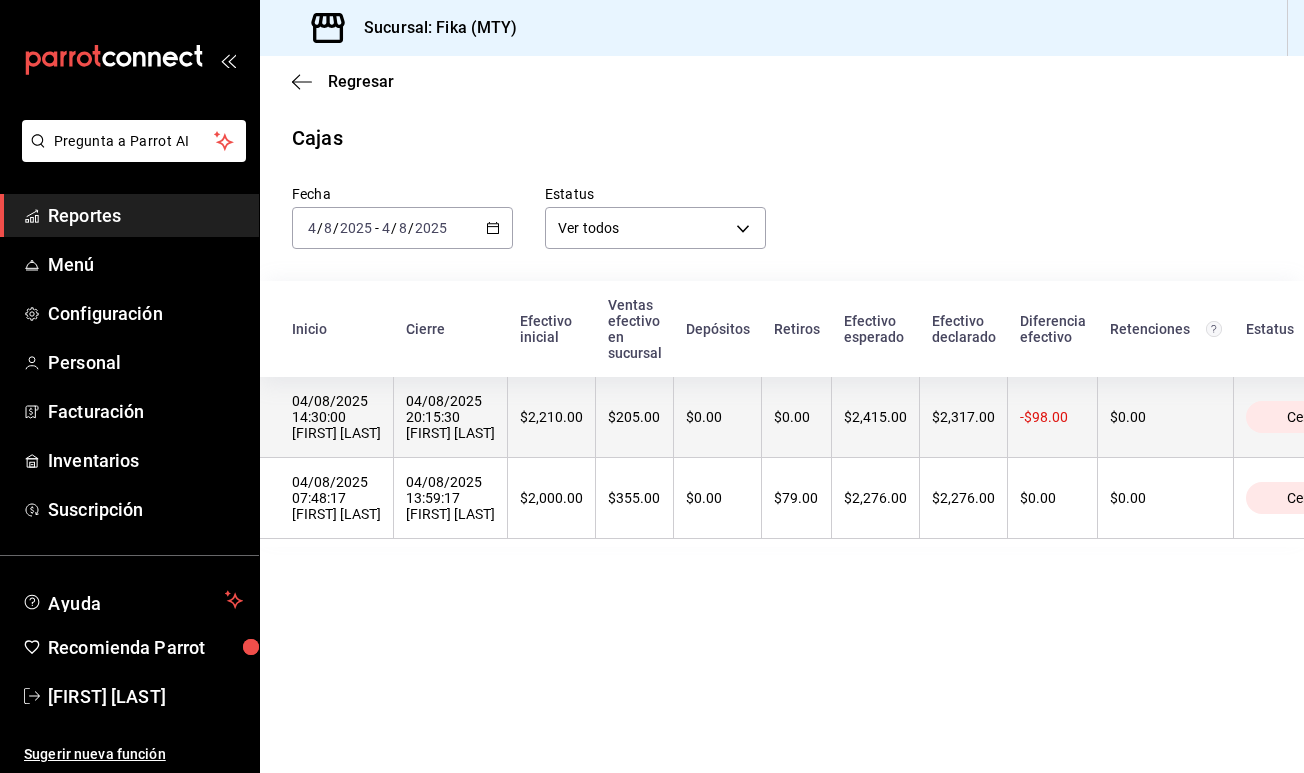 click on "-$98.00" at bounding box center (1053, 417) 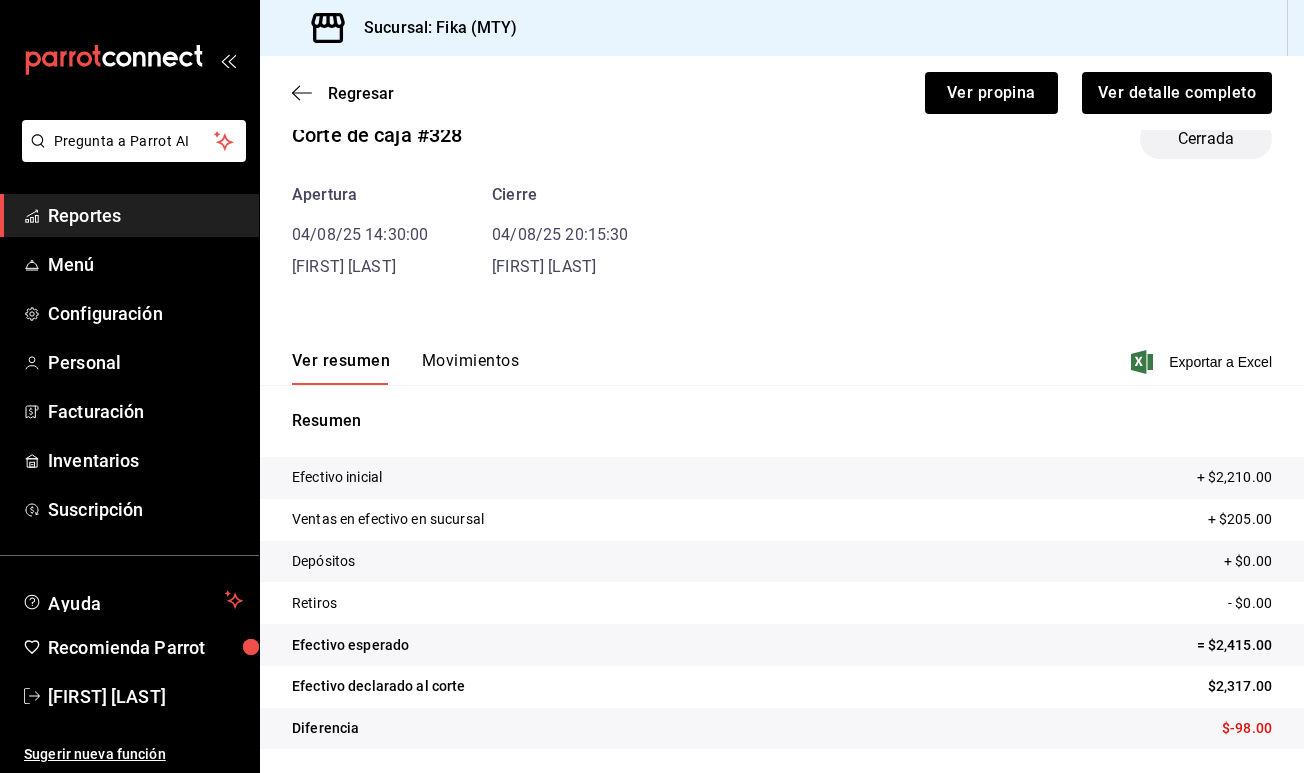 scroll, scrollTop: 43, scrollLeft: 0, axis: vertical 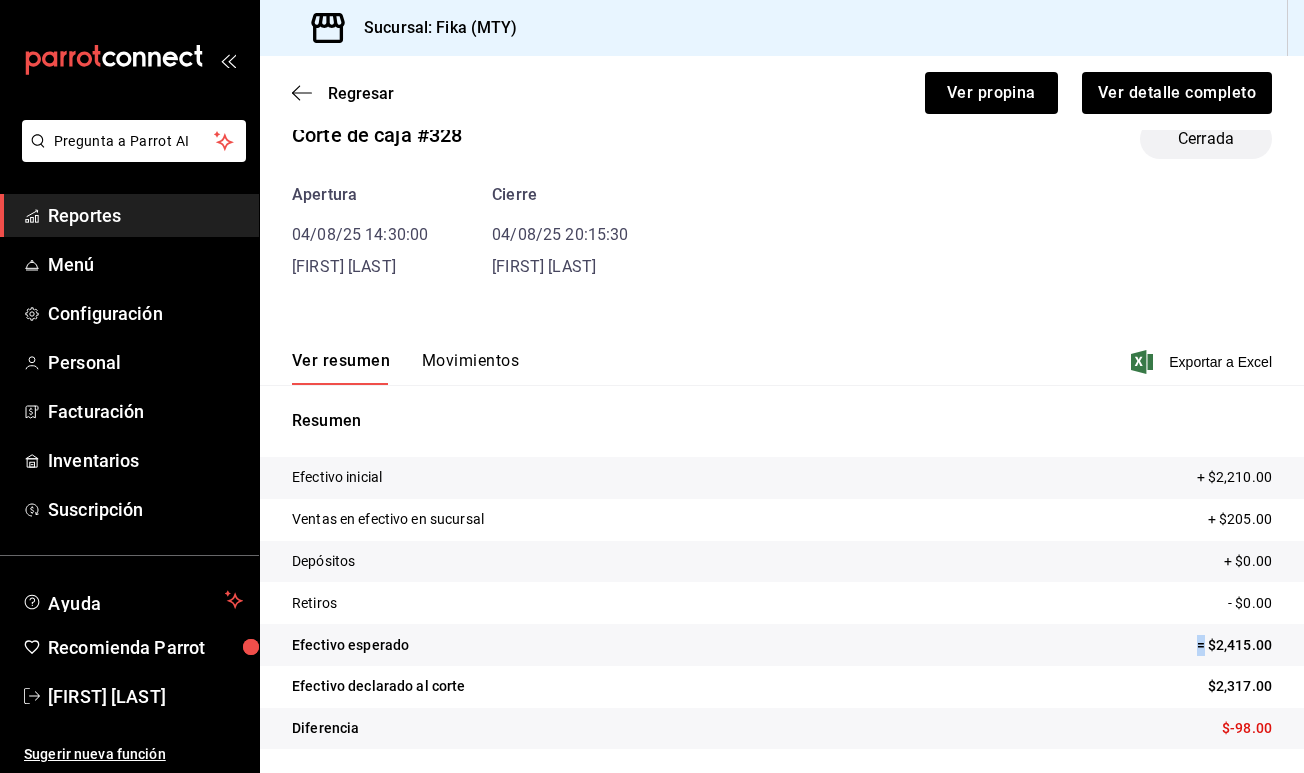 click on "Efectivo esperado = $2,415.00" at bounding box center (782, 645) 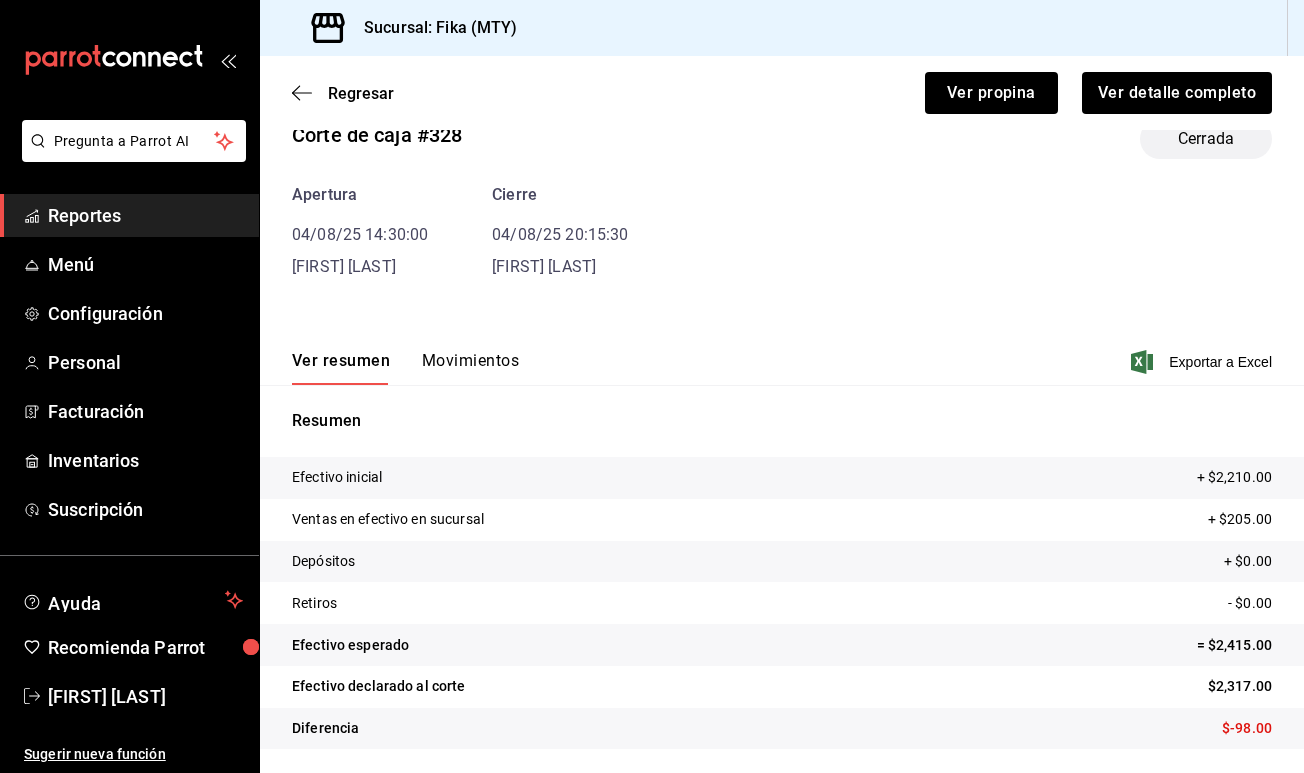 click on "Apertura 04/08/25 14:30:00 [FIRST] [LAST] Cierre 04/08/25 20:15:30 [FIRST] [LAST]" at bounding box center (782, 231) 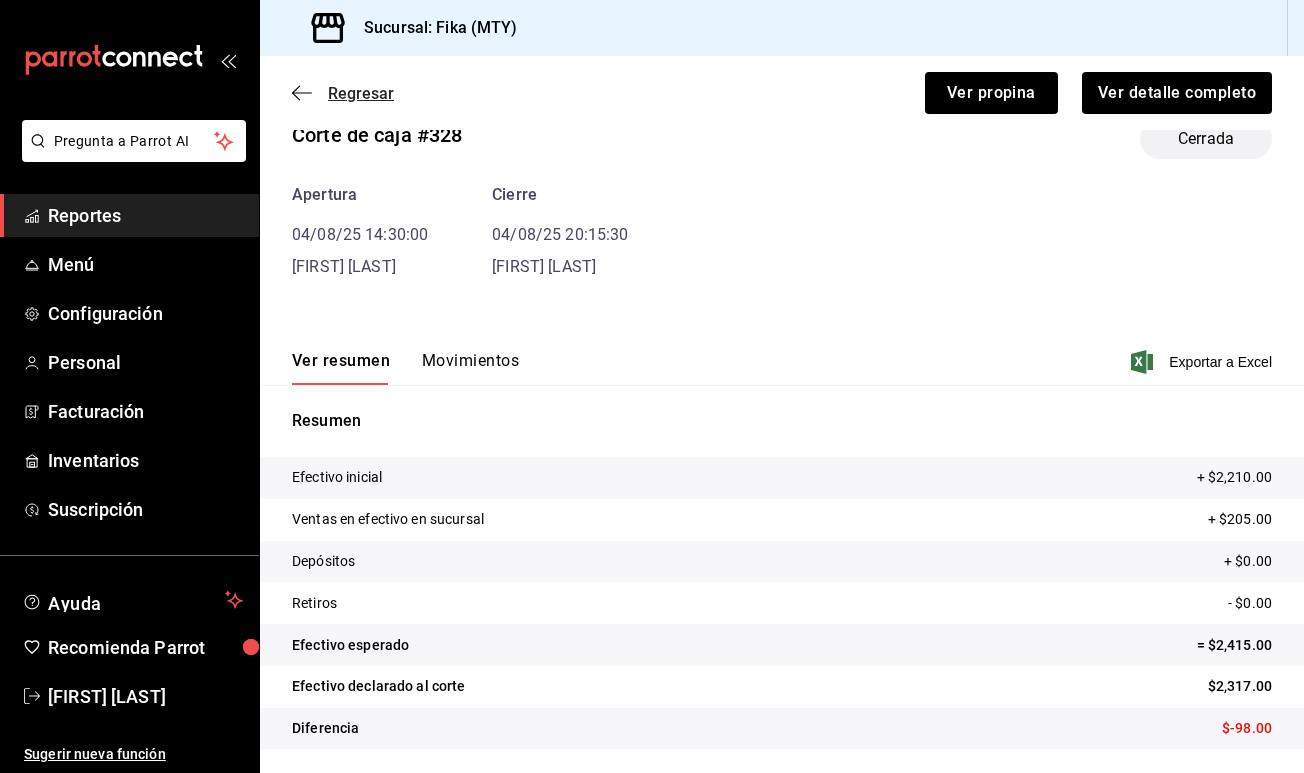 click 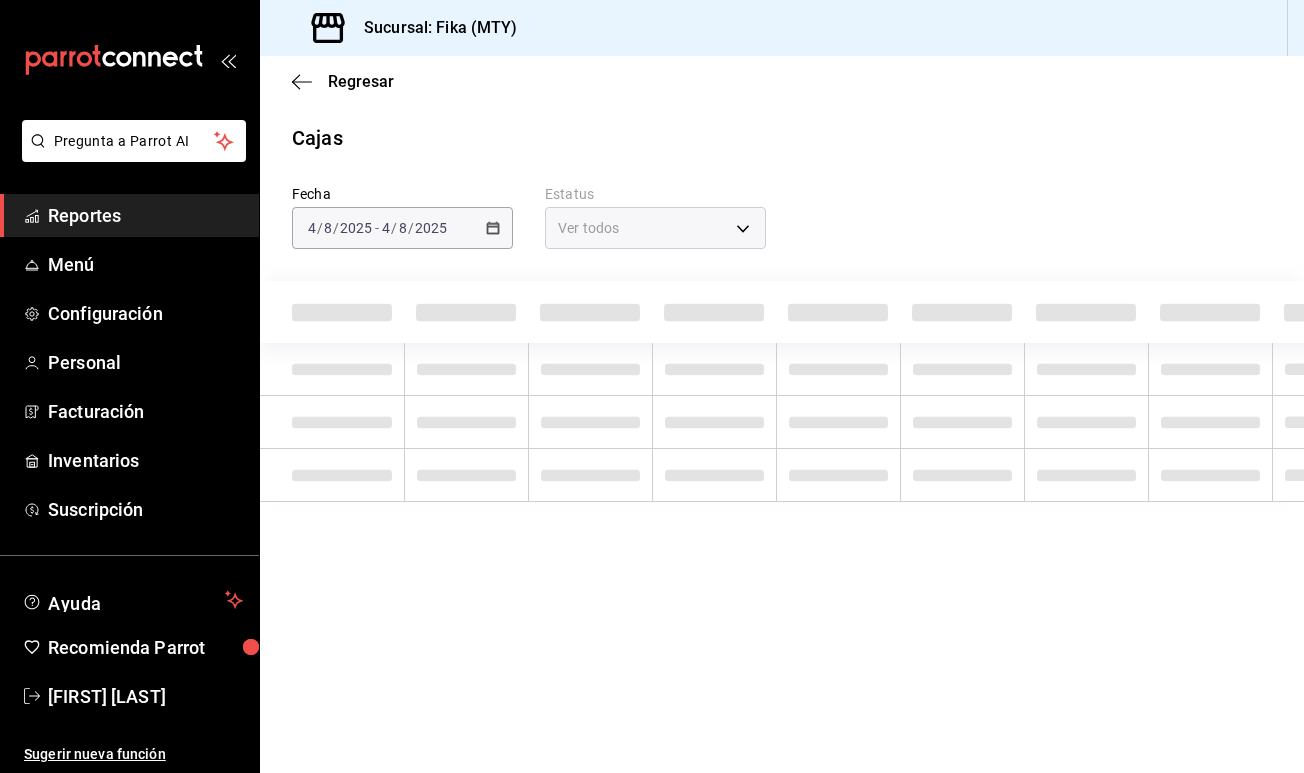 scroll, scrollTop: 0, scrollLeft: 0, axis: both 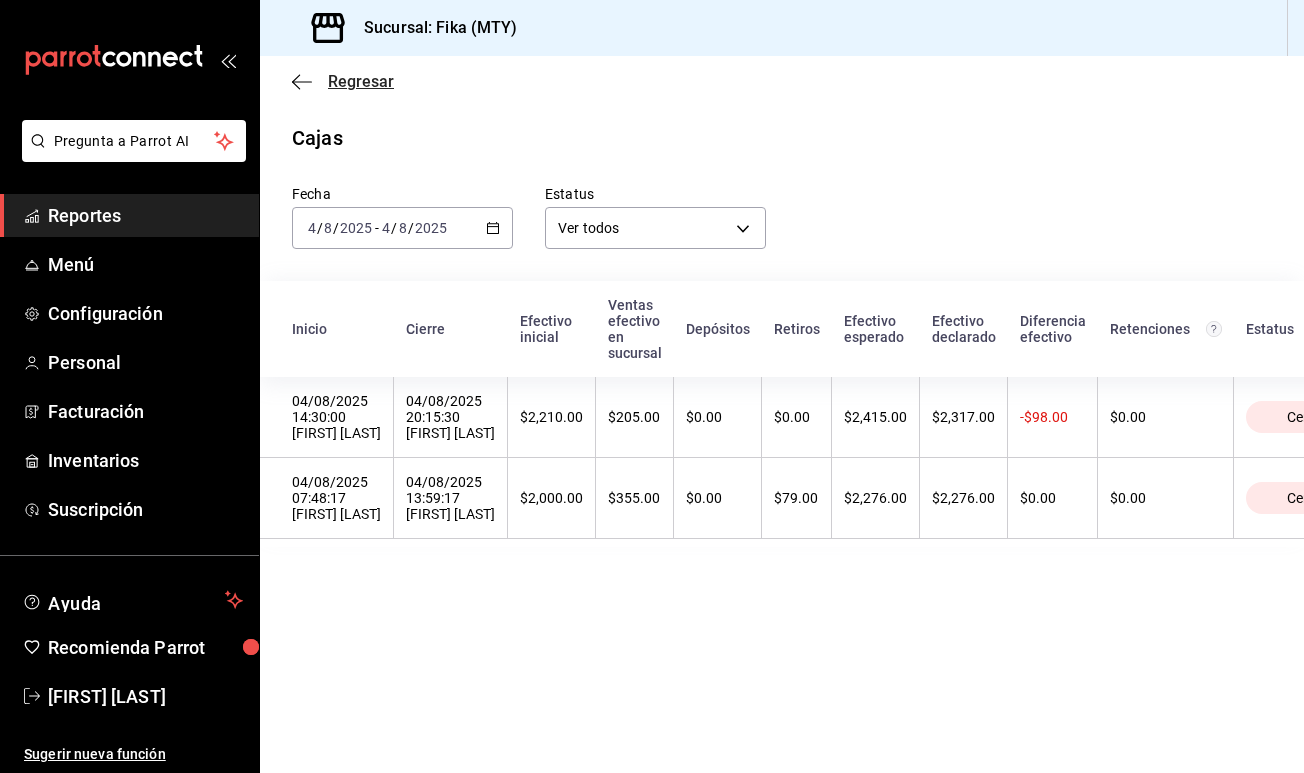 click on "Regresar" at bounding box center [343, 81] 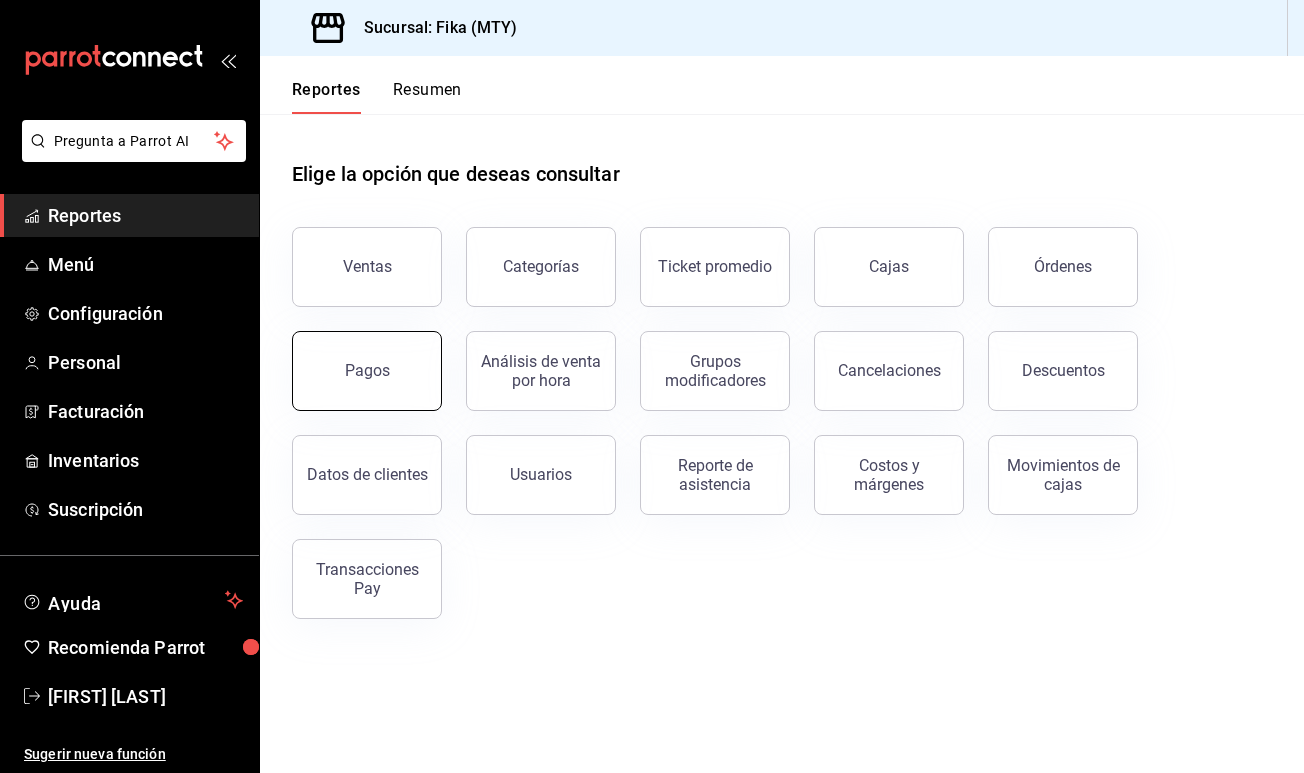 click on "Pagos" at bounding box center [367, 370] 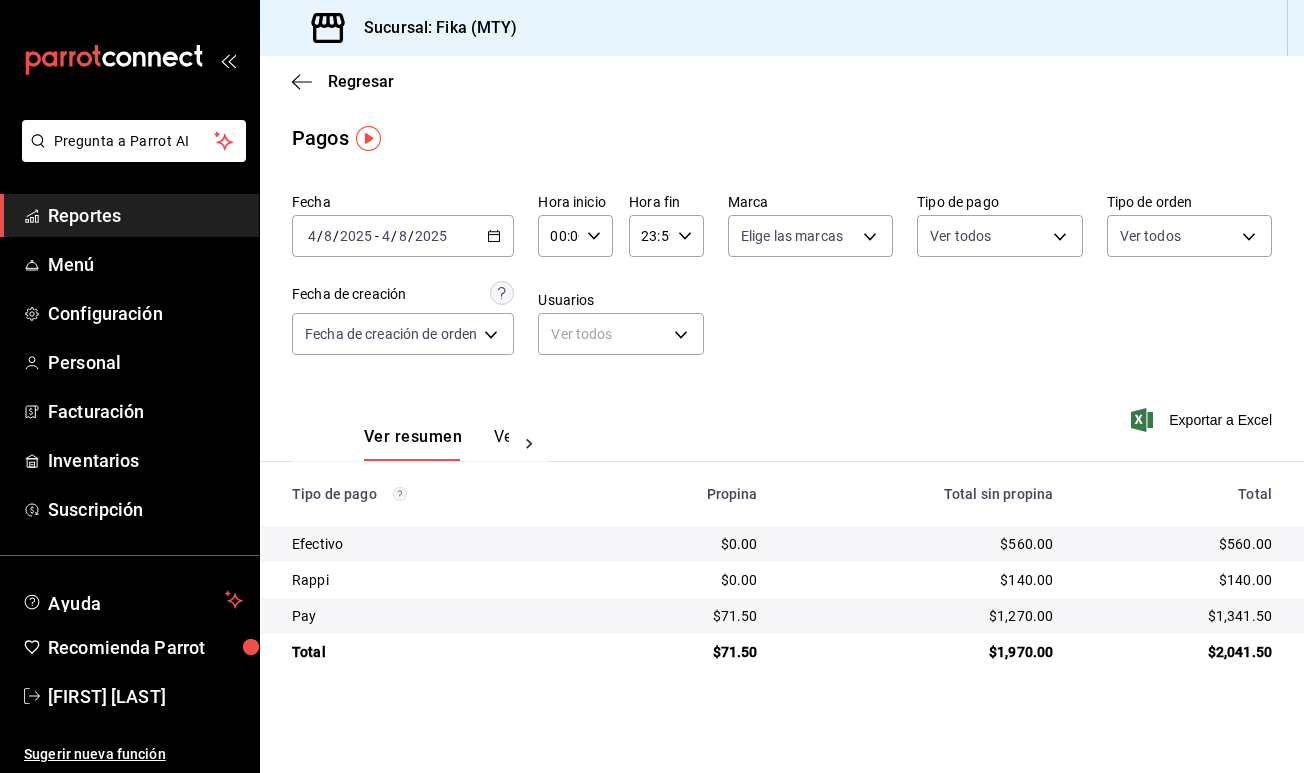 scroll, scrollTop: 0, scrollLeft: 0, axis: both 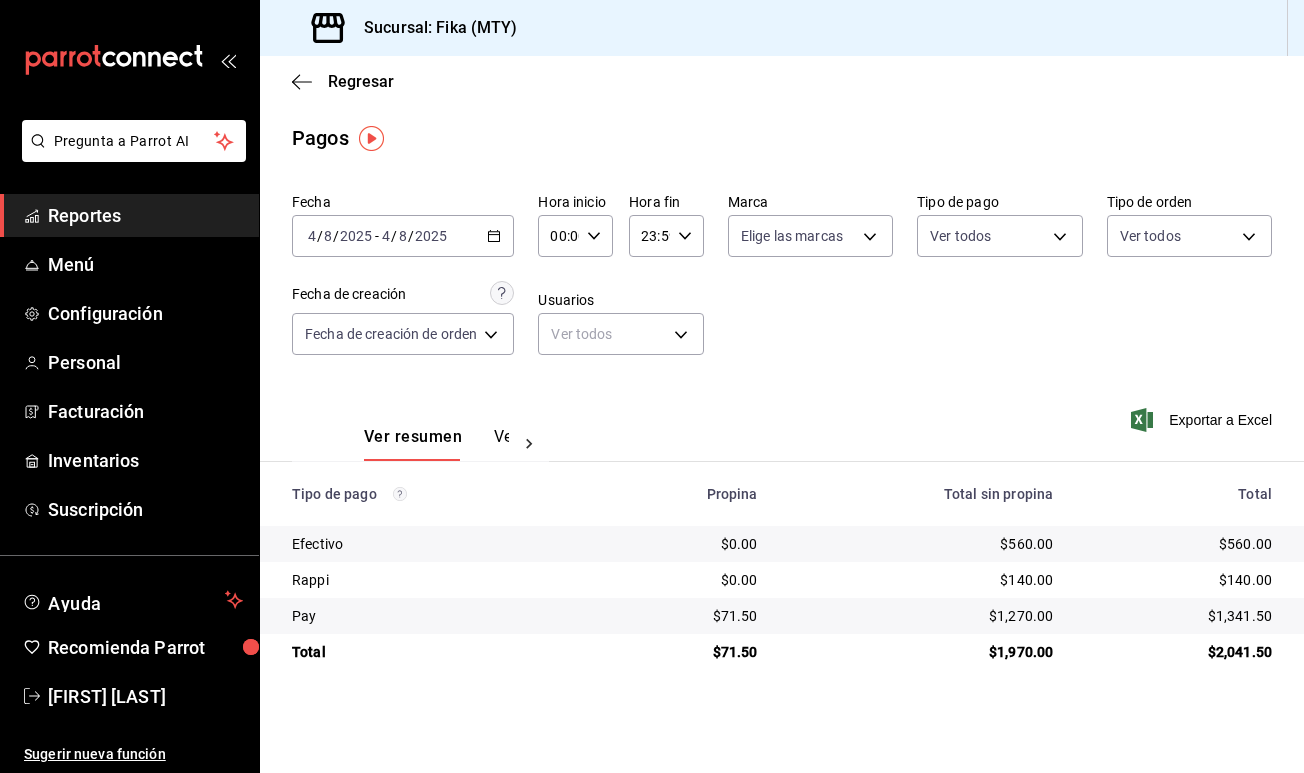 click on "$140.00" at bounding box center [1178, 580] 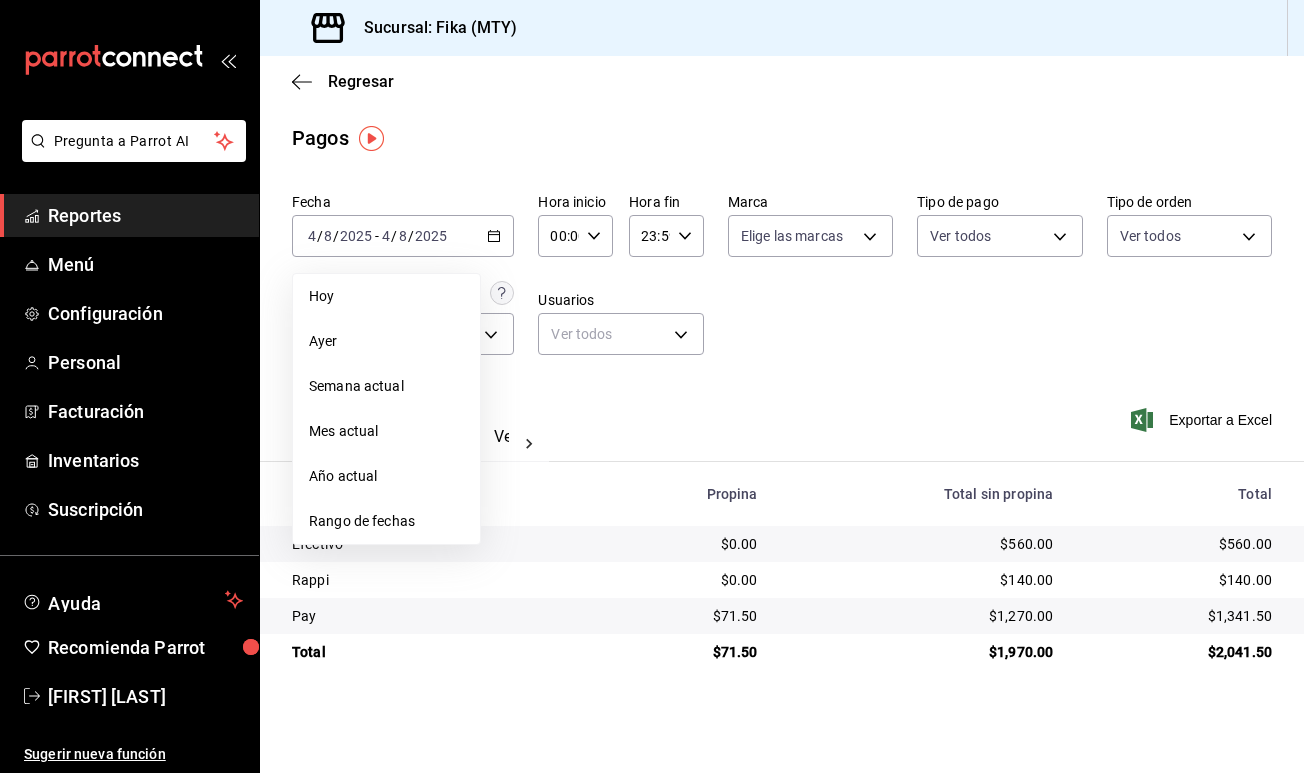 click on "00:00" at bounding box center (558, 236) 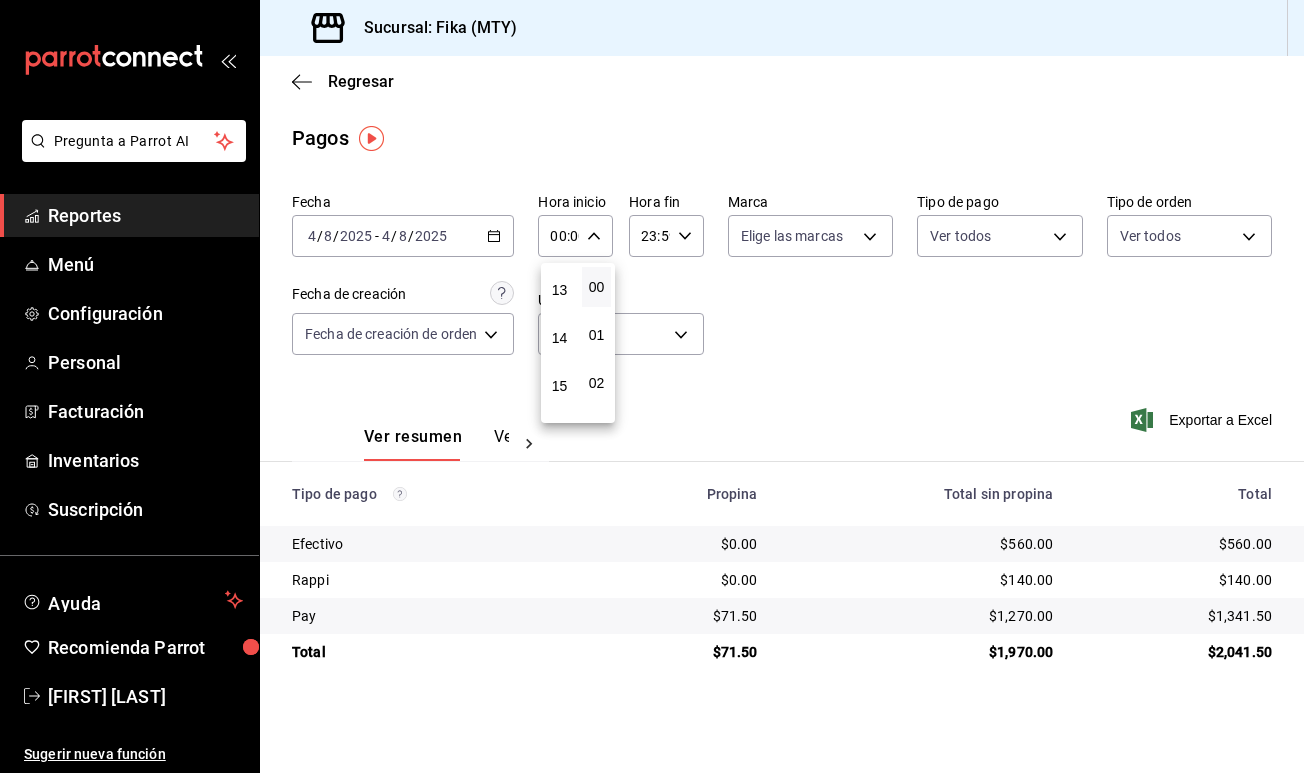 scroll, scrollTop: 622, scrollLeft: 0, axis: vertical 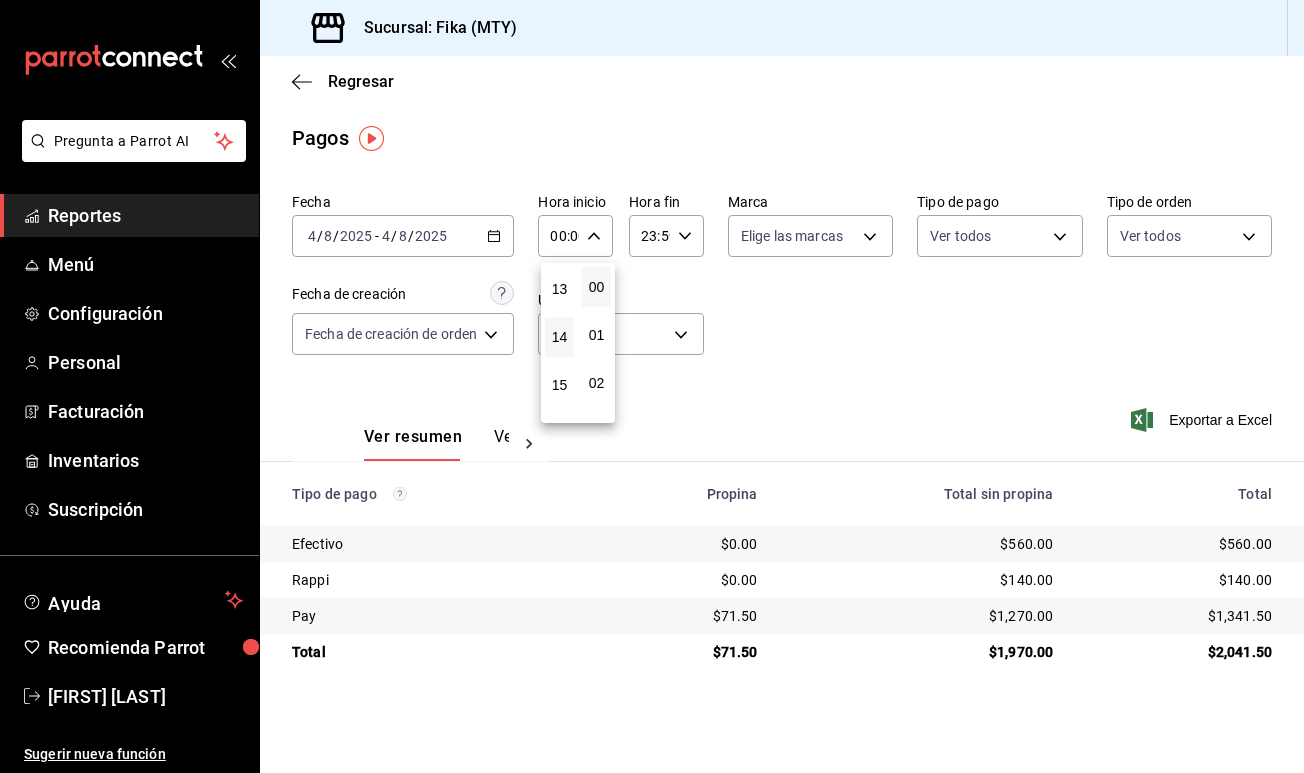 click on "14" at bounding box center (559, 337) 